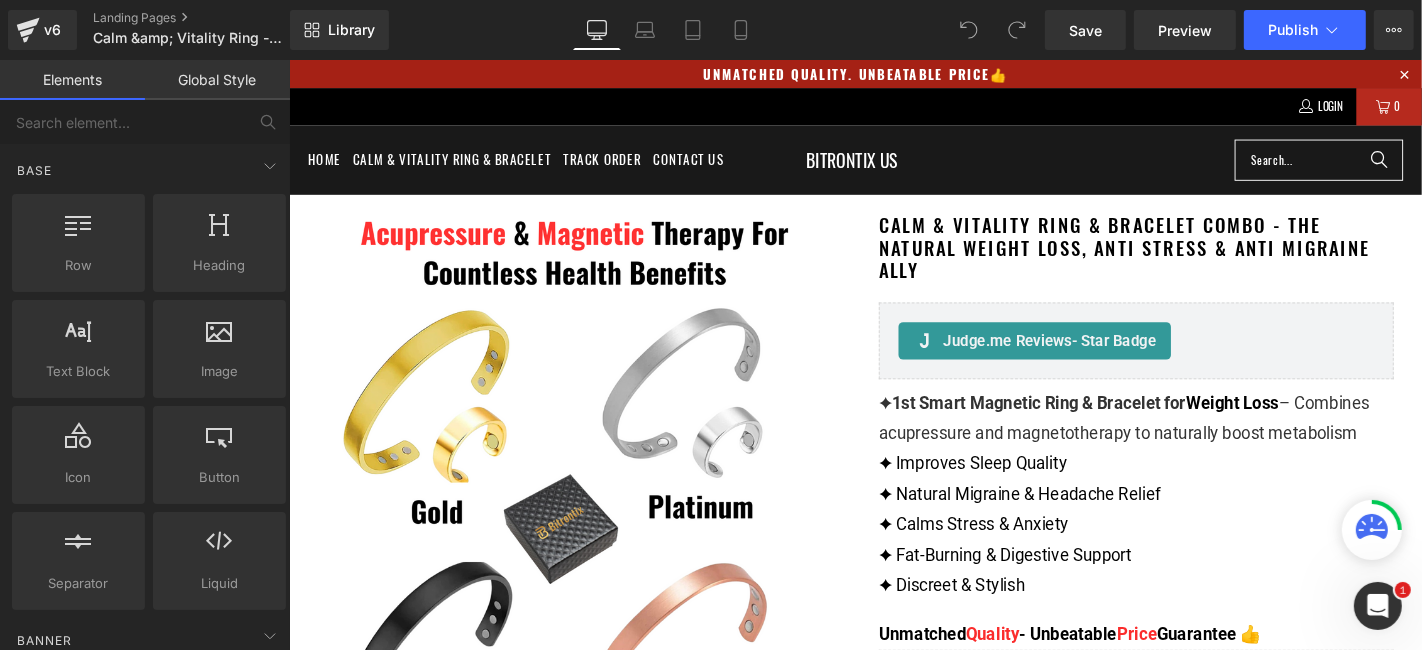 scroll, scrollTop: 0, scrollLeft: 0, axis: both 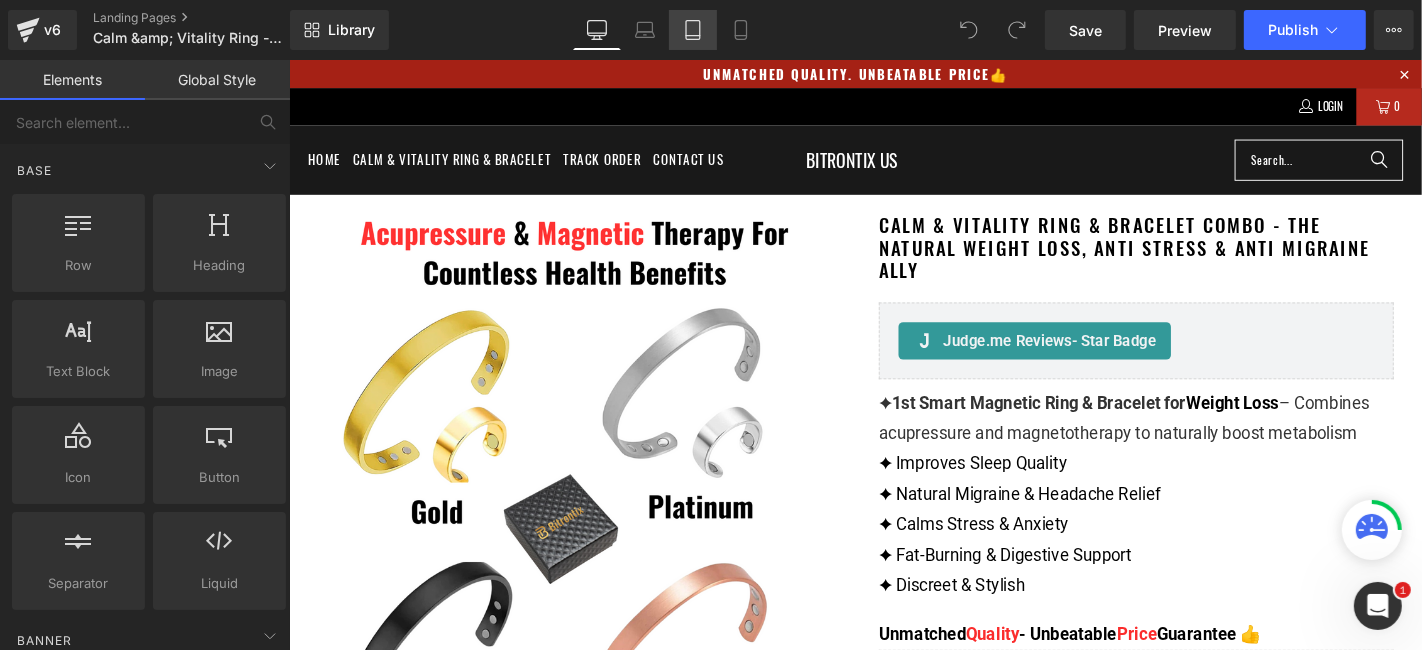 click on "Tablet" at bounding box center (693, 30) 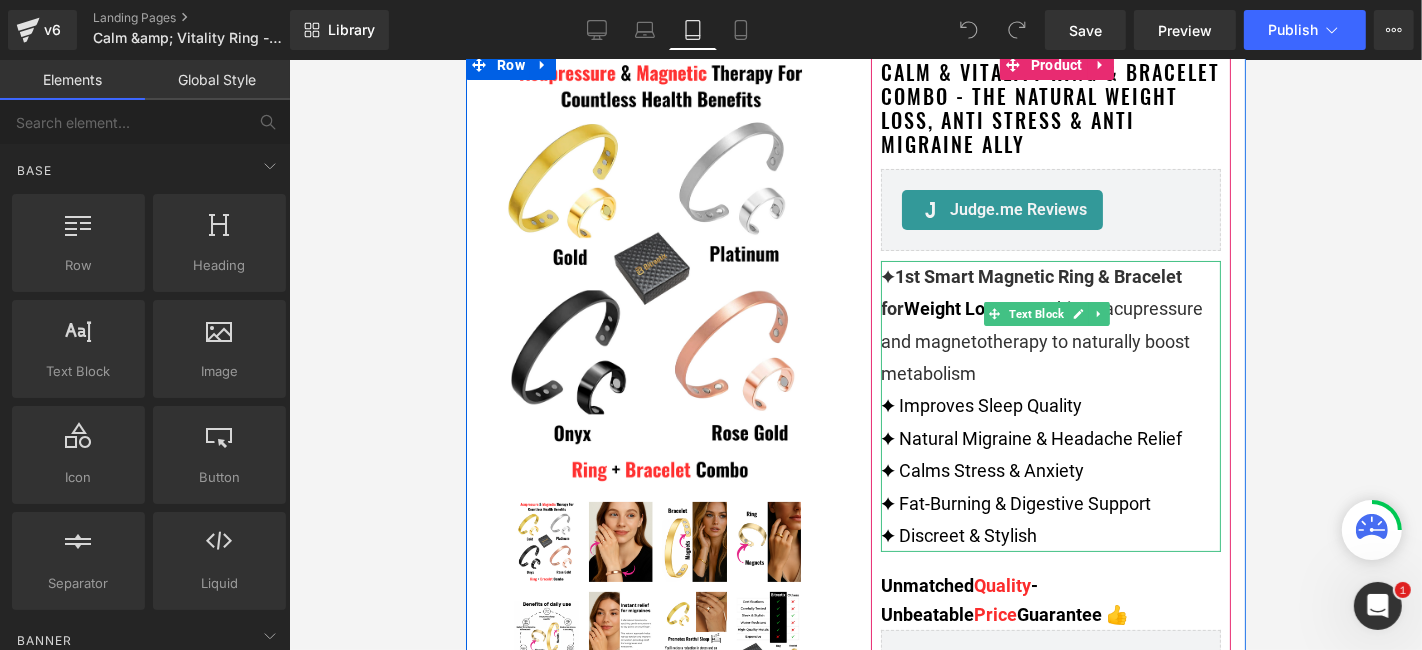 scroll, scrollTop: 0, scrollLeft: 0, axis: both 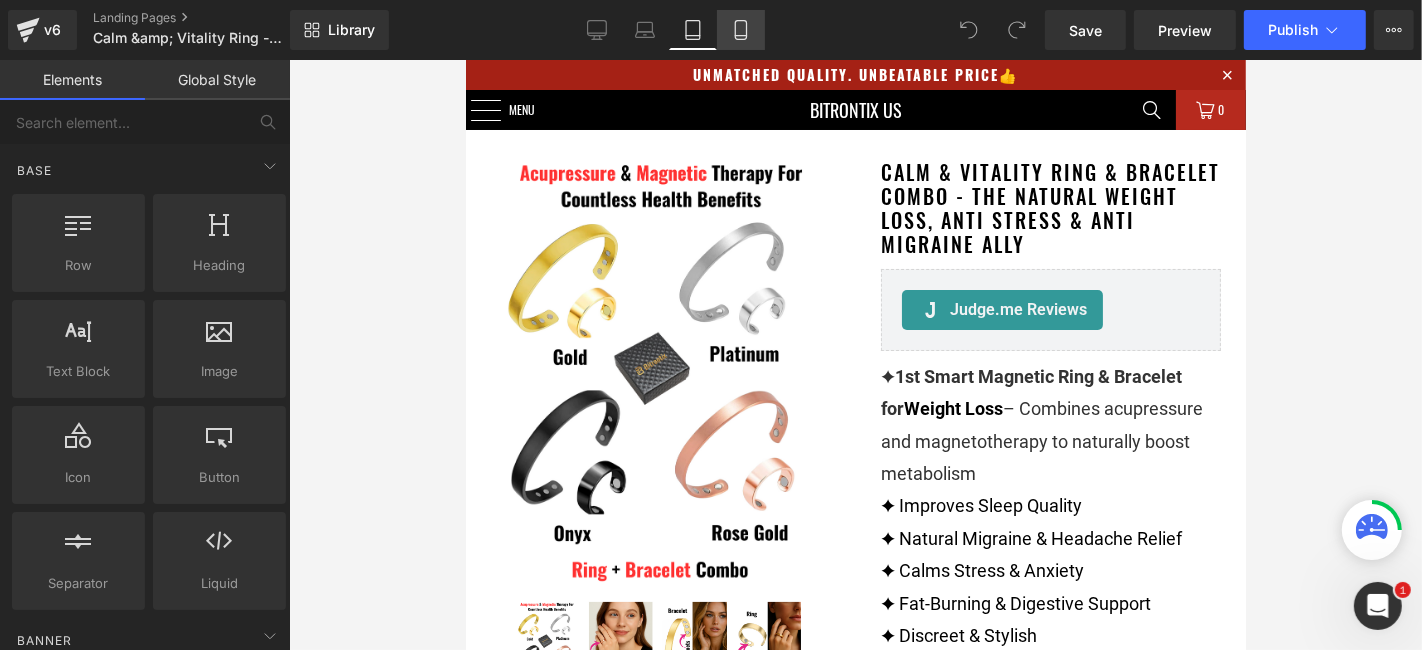click 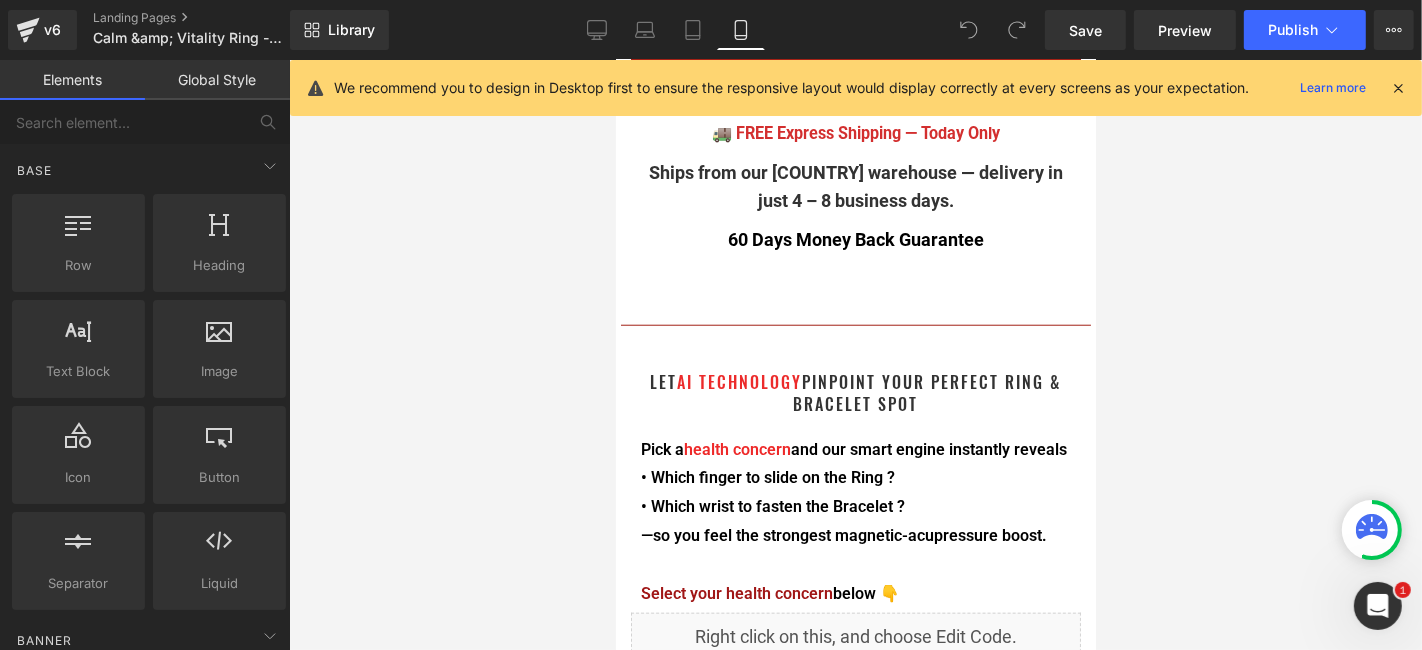scroll, scrollTop: 1555, scrollLeft: 0, axis: vertical 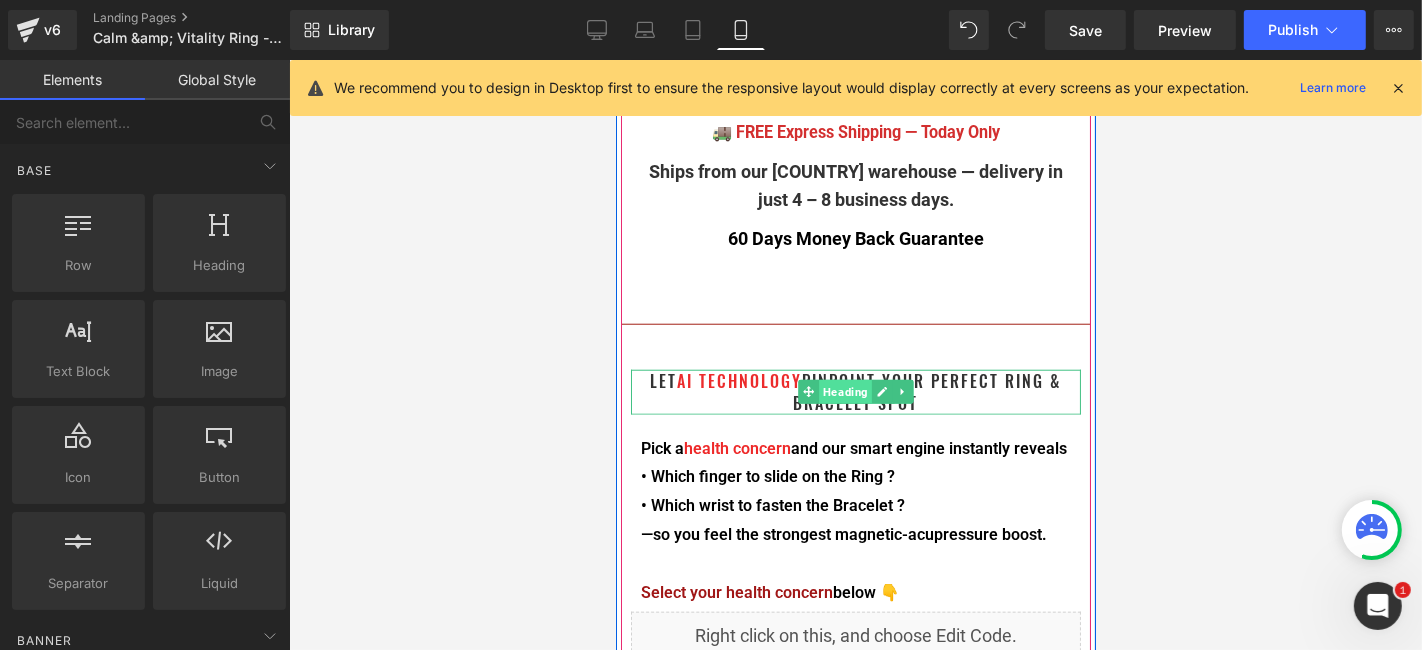 click on "Heading" at bounding box center [844, 391] 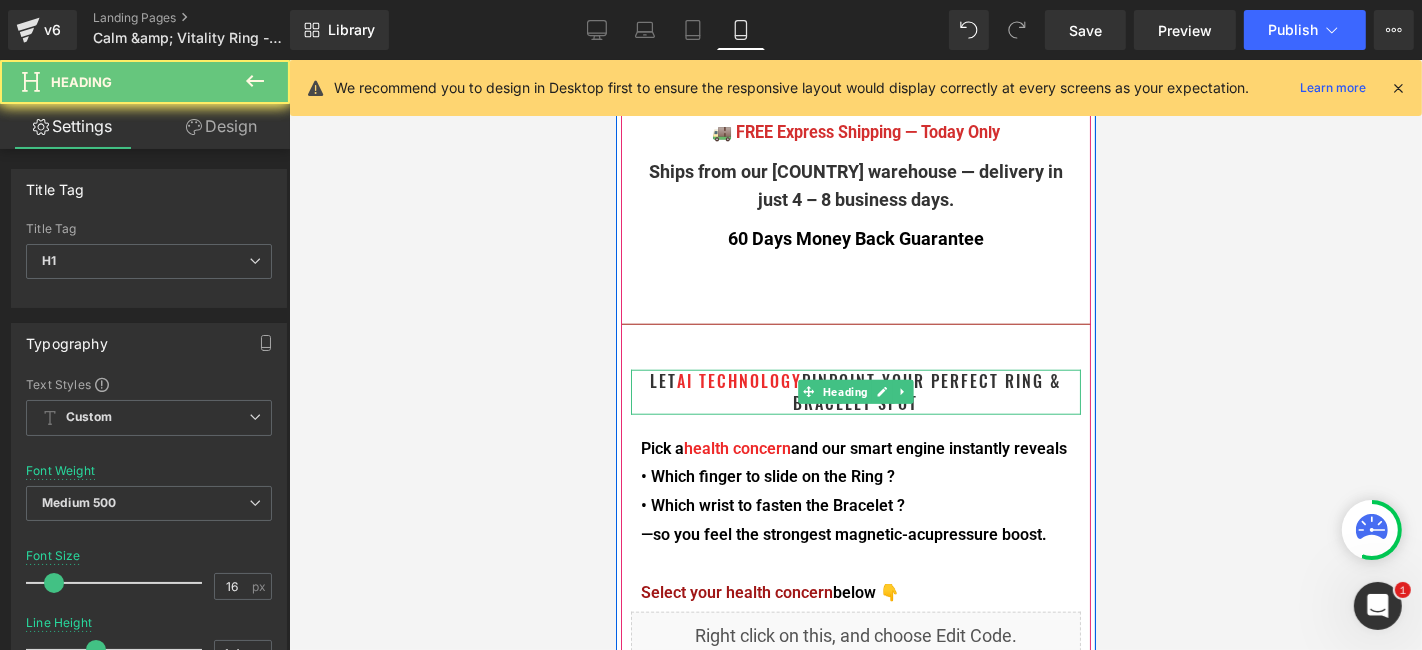 click on "LET  AI TECHNOLOGY  PINPOINT YOUR PERFECT RING & BRACELET SPOT" at bounding box center (855, 391) 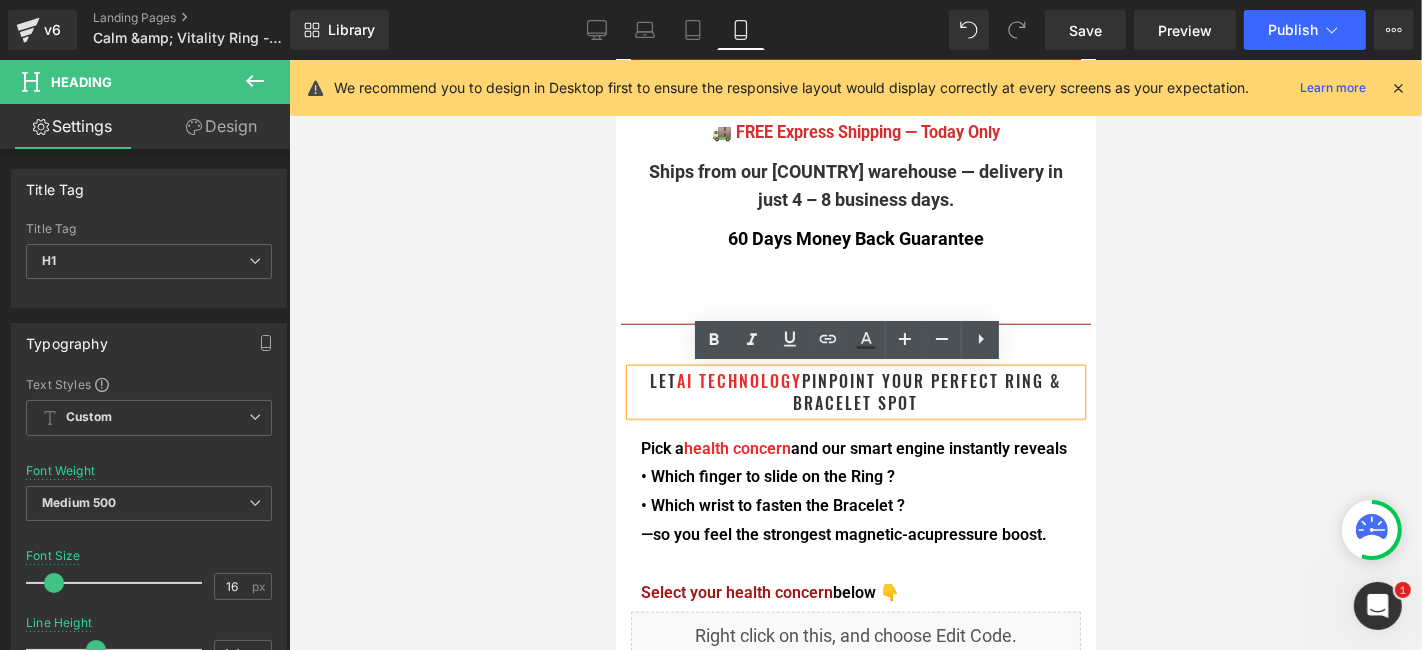 click on "LET  AI TECHNOLOGY  PINPOINT YOUR PERFECT RING & BRACELET SPOT" at bounding box center [855, 391] 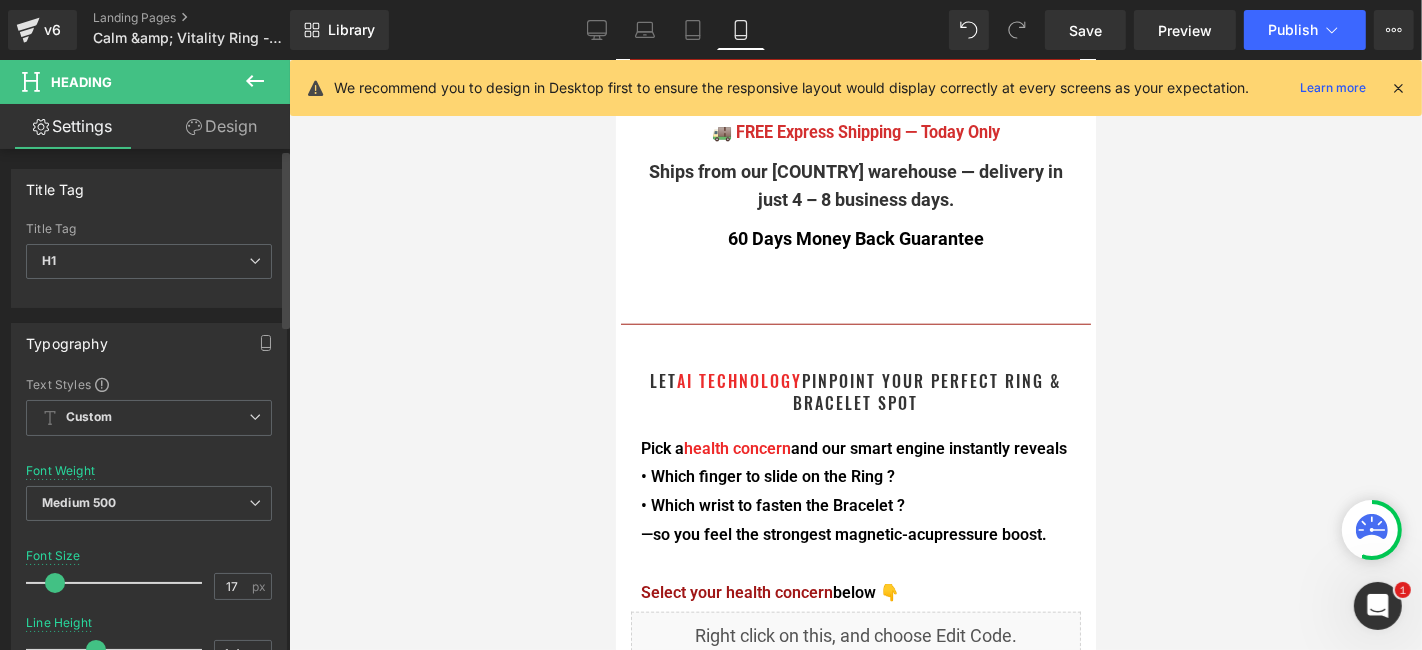type on "18" 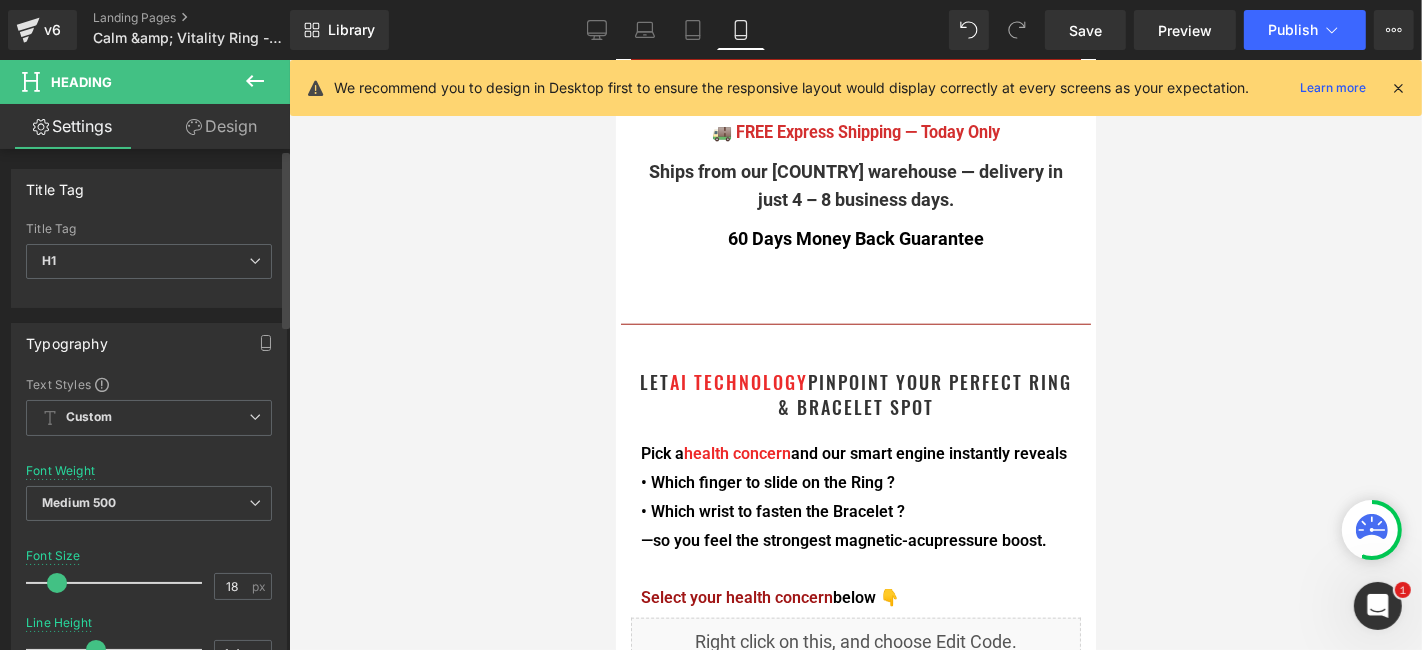click at bounding box center [57, 583] 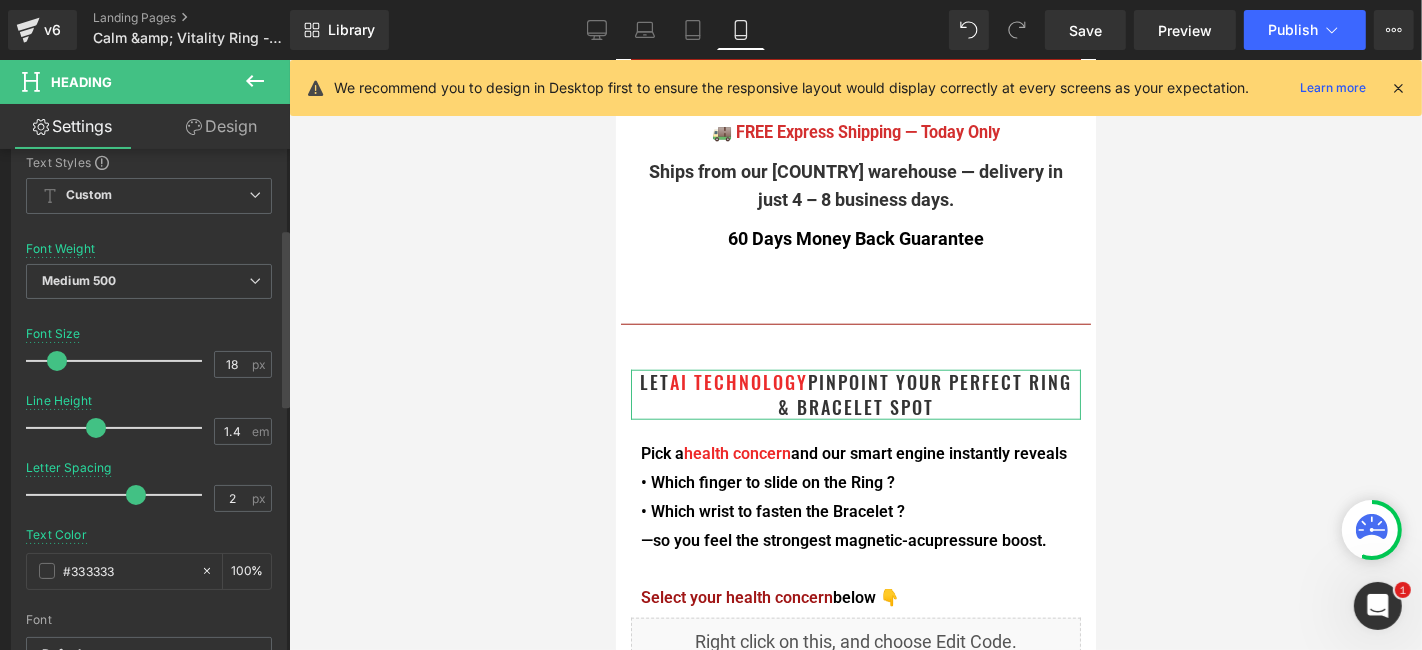 scroll, scrollTop: 111, scrollLeft: 0, axis: vertical 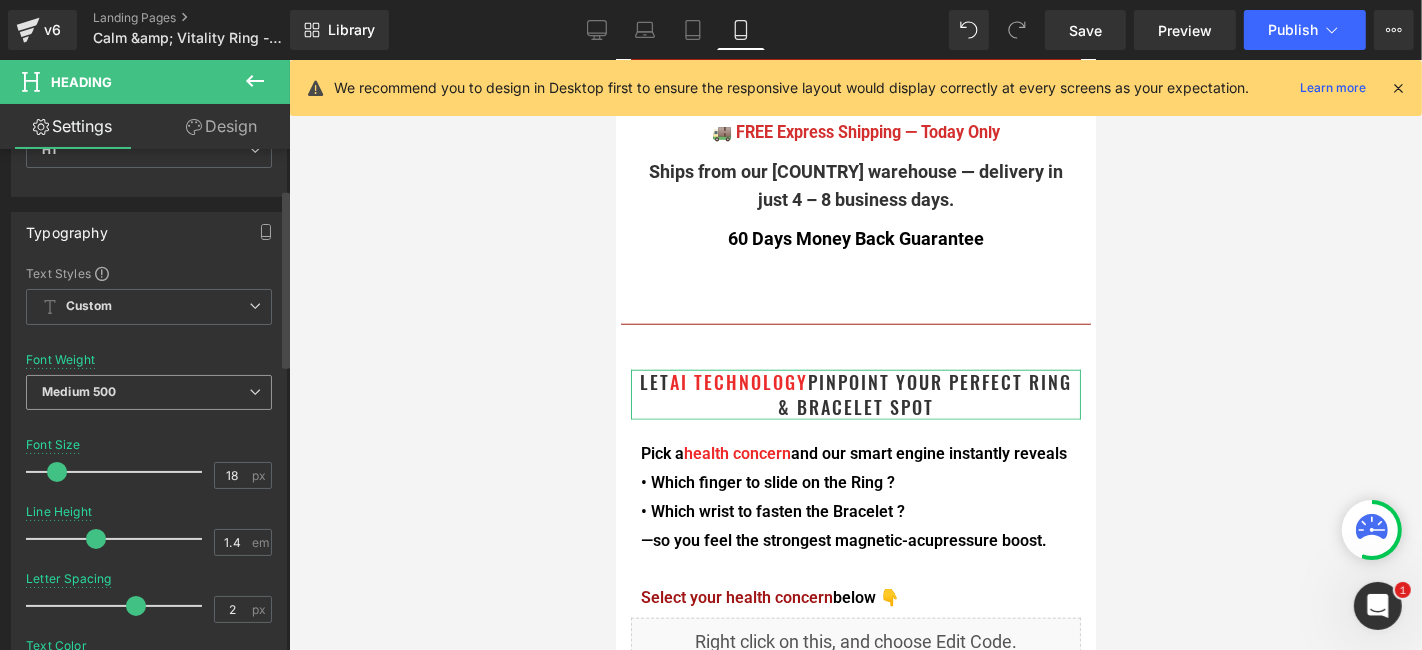 click on "Medium 500" at bounding box center (149, 392) 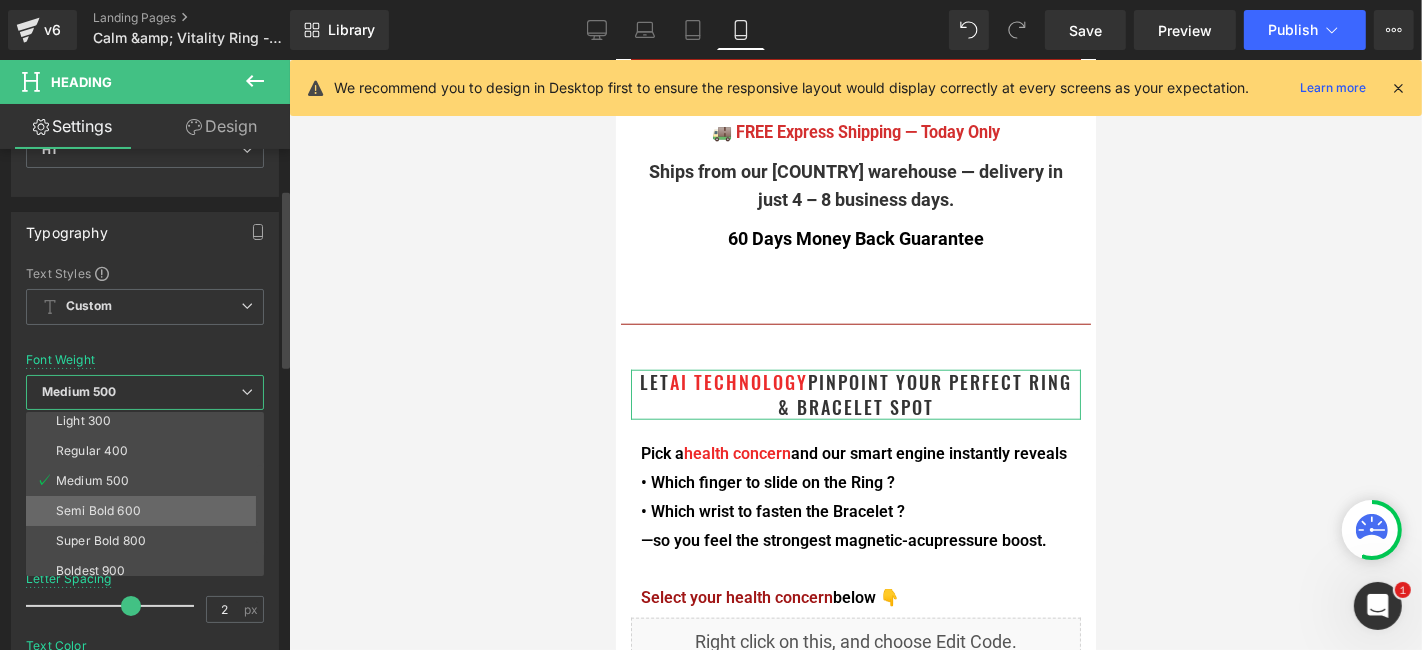 scroll, scrollTop: 111, scrollLeft: 0, axis: vertical 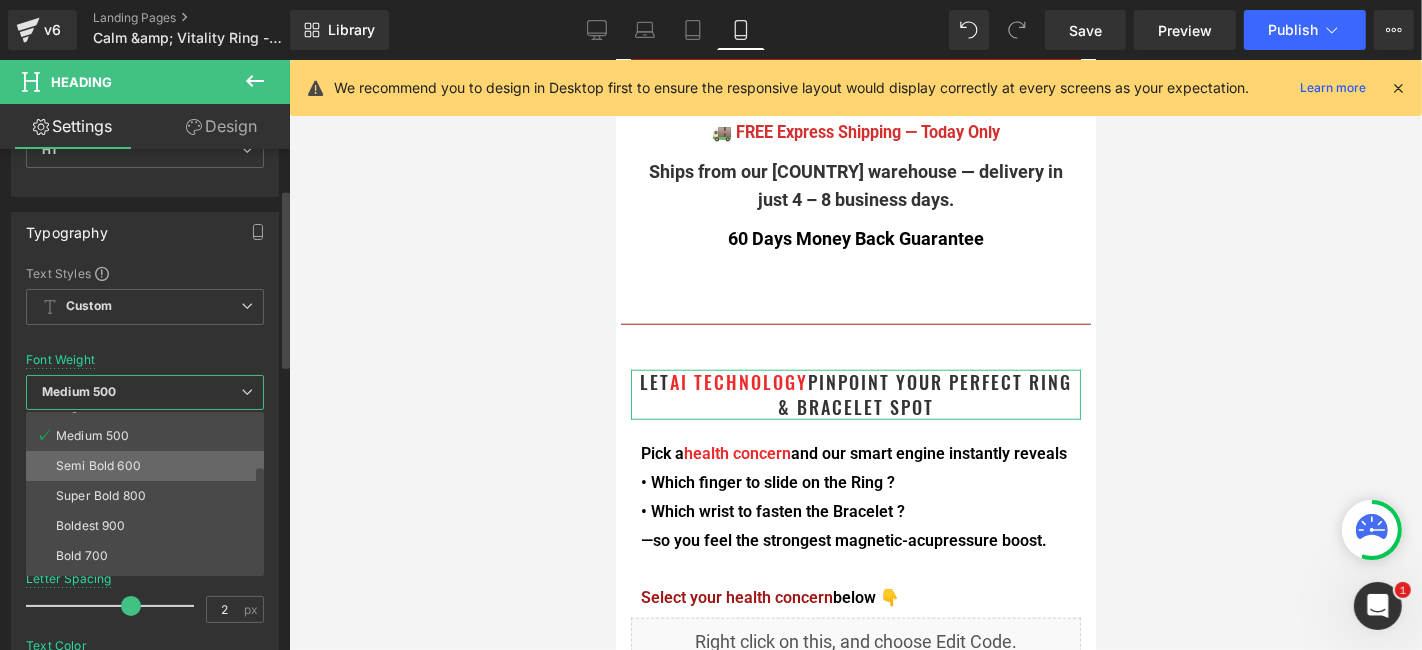 click on "Semi Bold 600" at bounding box center [149, 466] 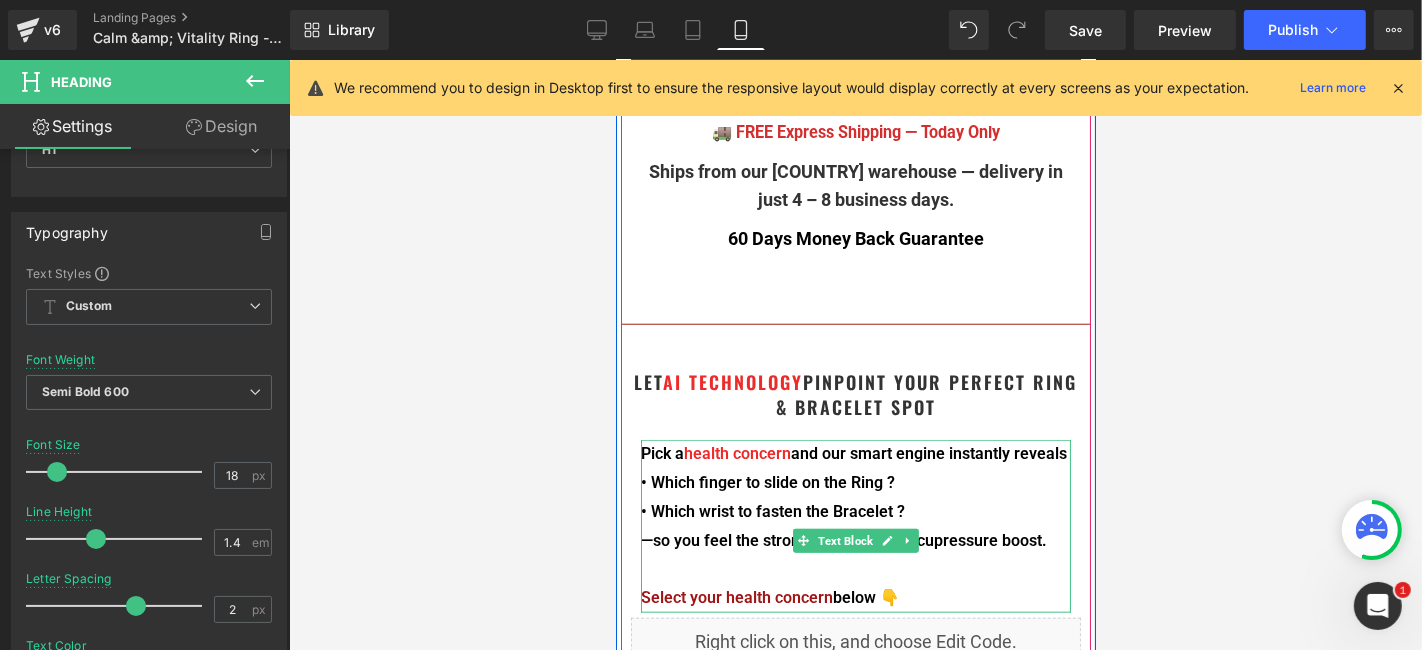 click on "Pick a  health concern  and our smart engine instantly reveals" at bounding box center [855, 453] 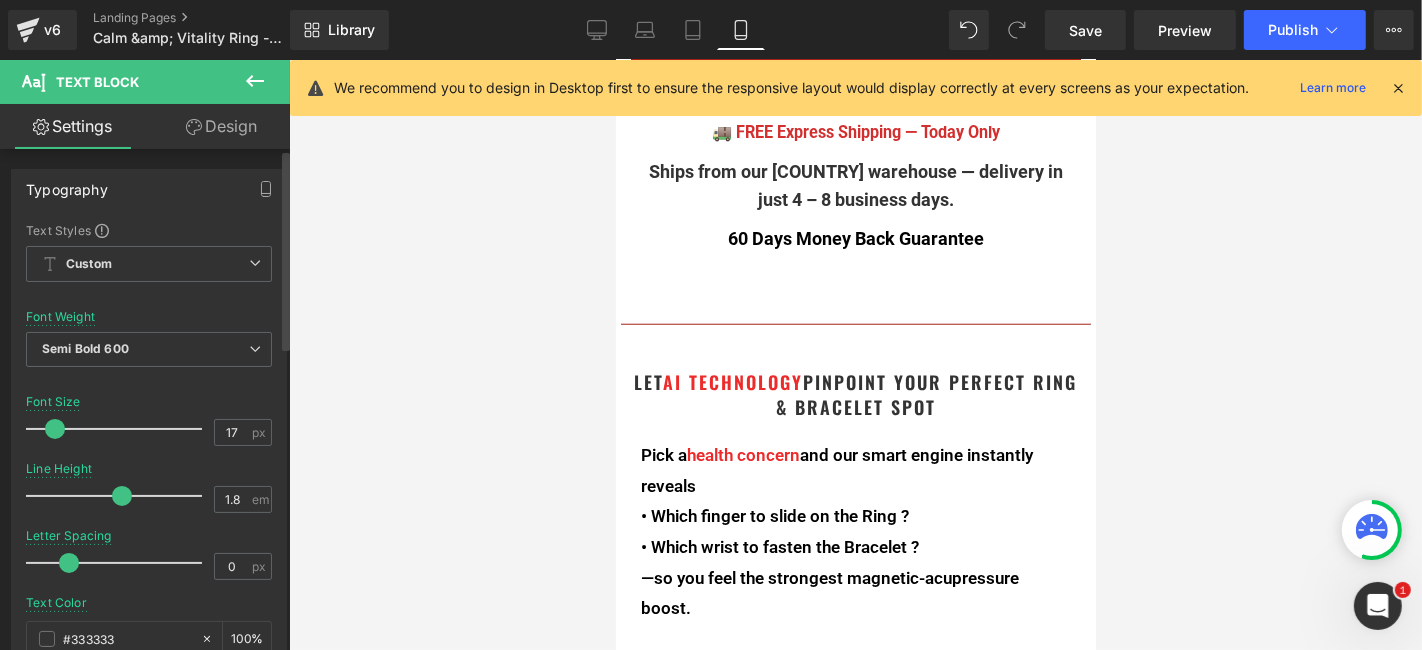 click at bounding box center [55, 429] 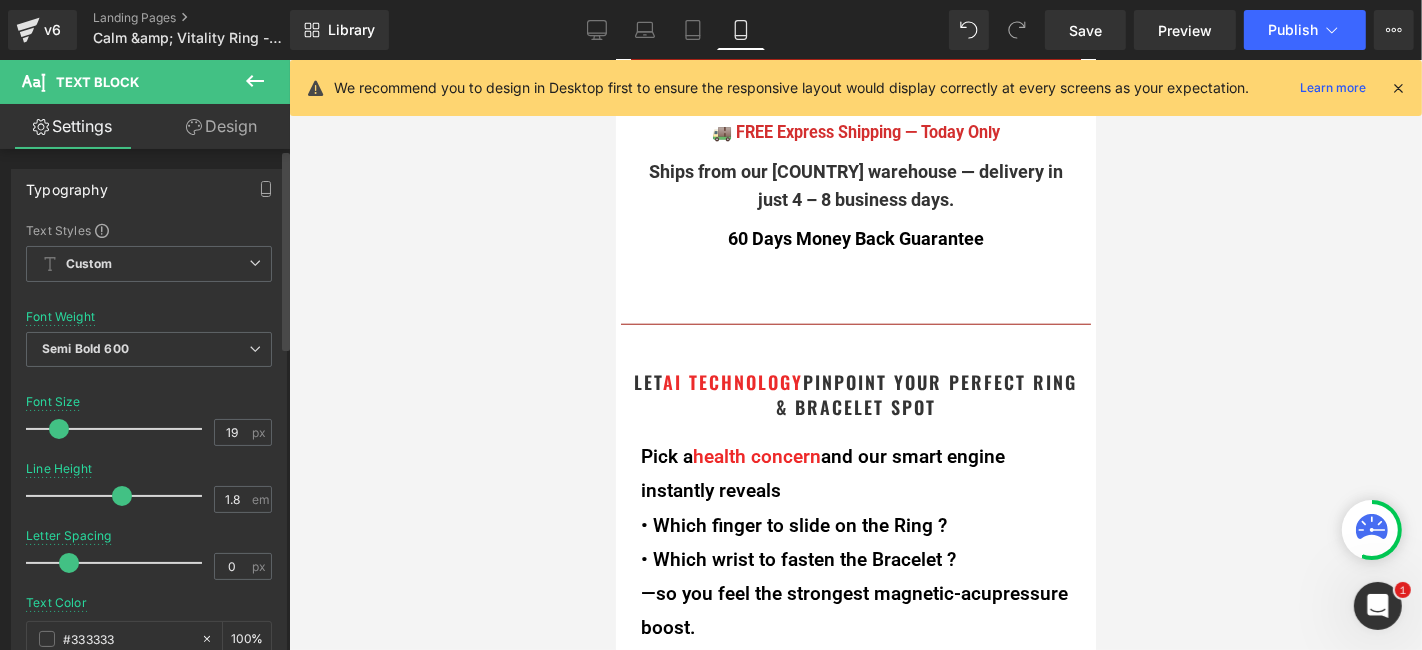 click at bounding box center (59, 429) 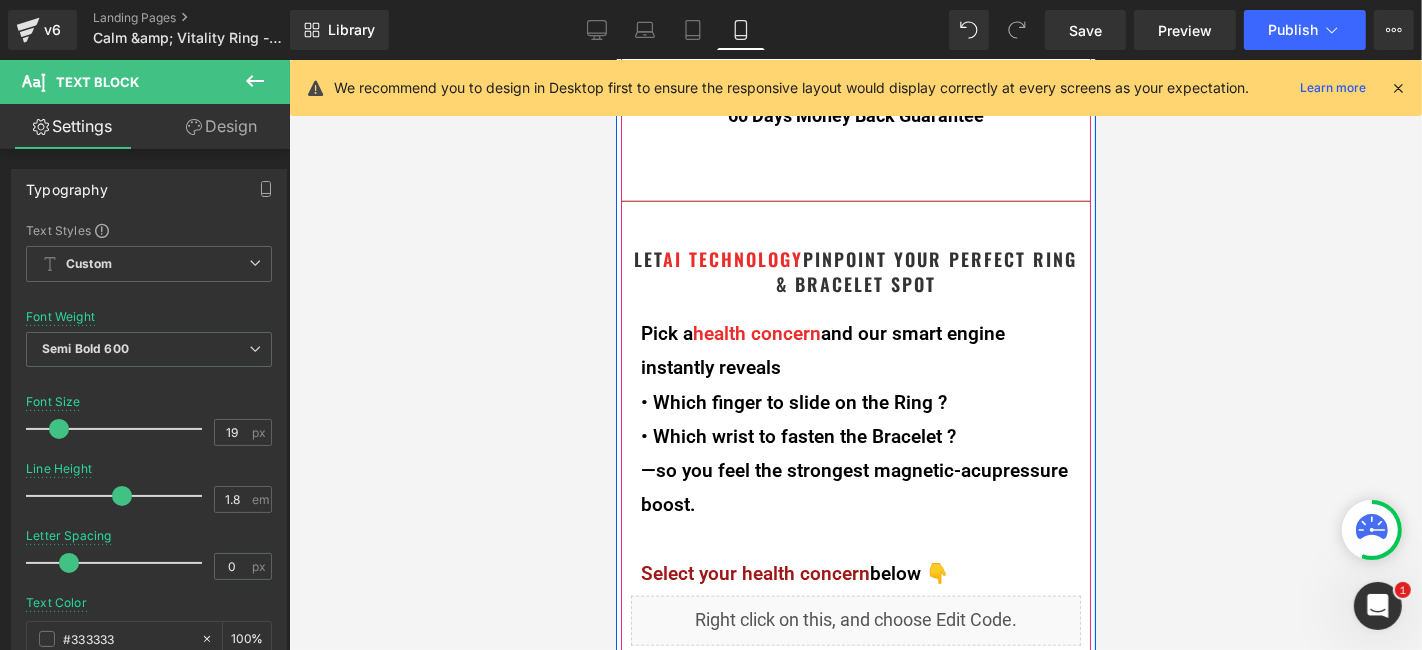 scroll, scrollTop: 1777, scrollLeft: 0, axis: vertical 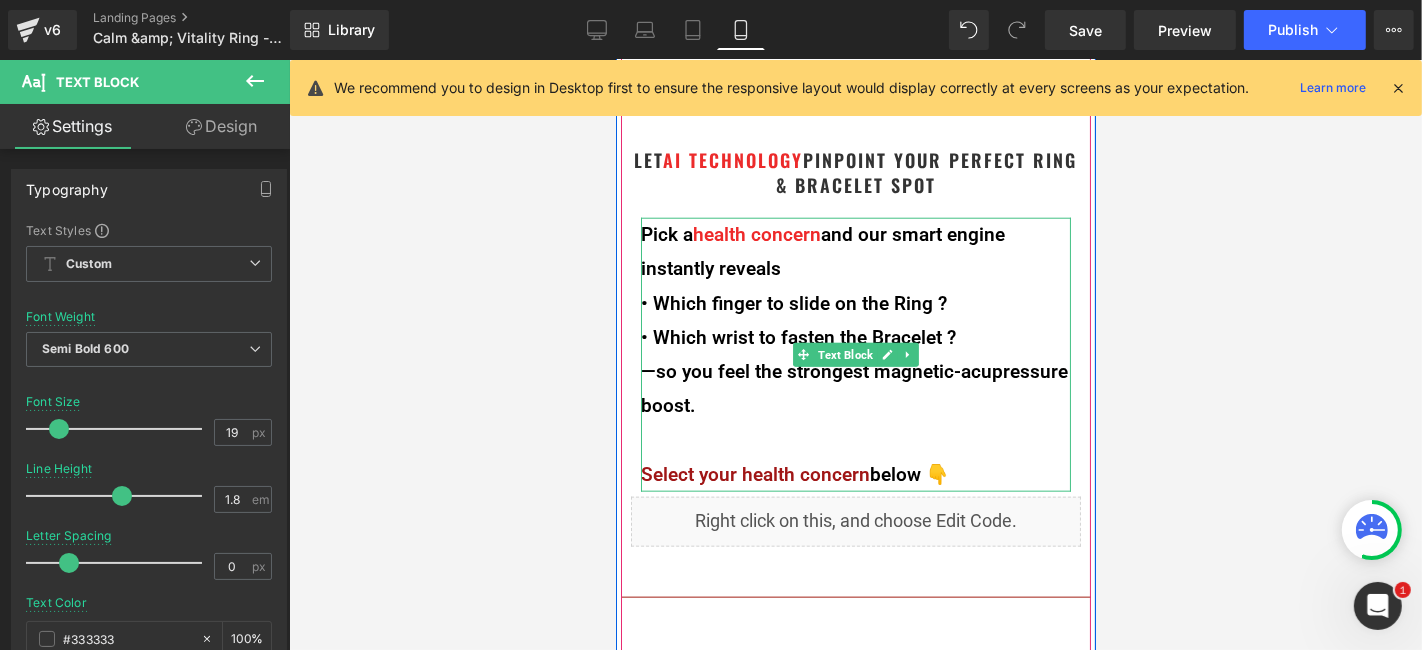 click on "Select your health concern" at bounding box center (754, 473) 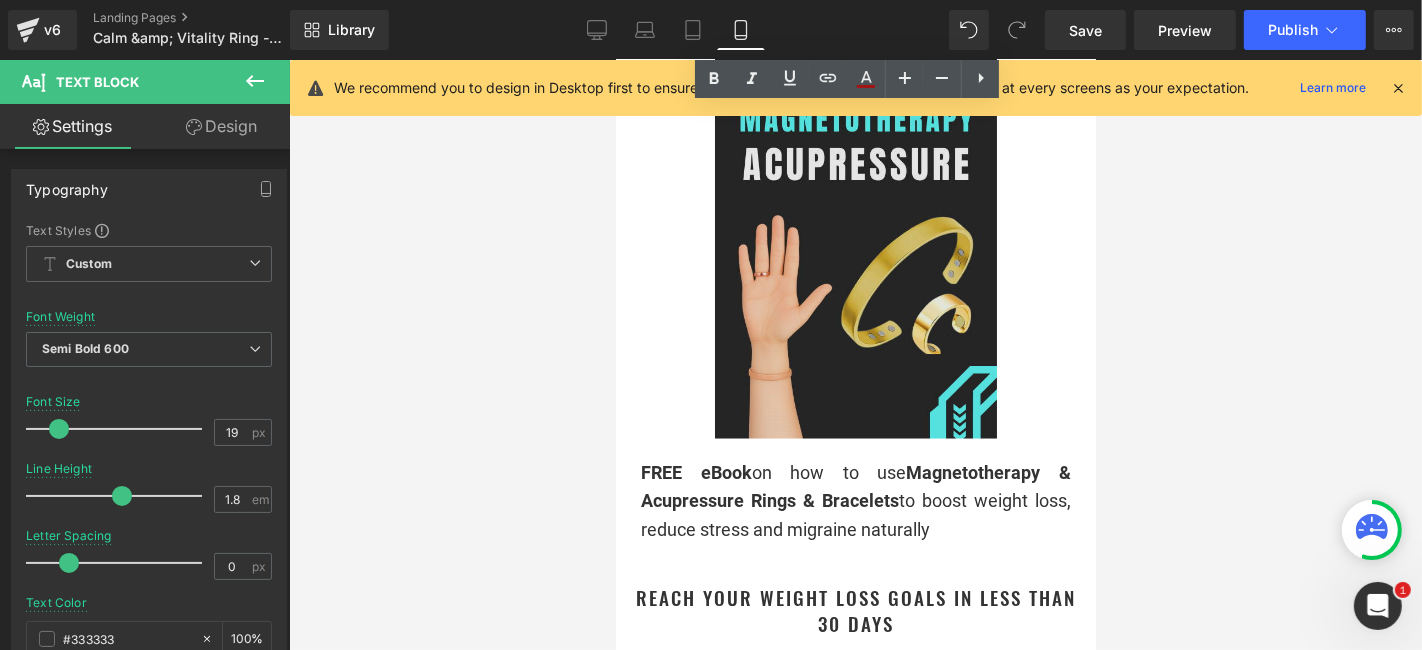 scroll, scrollTop: 2555, scrollLeft: 0, axis: vertical 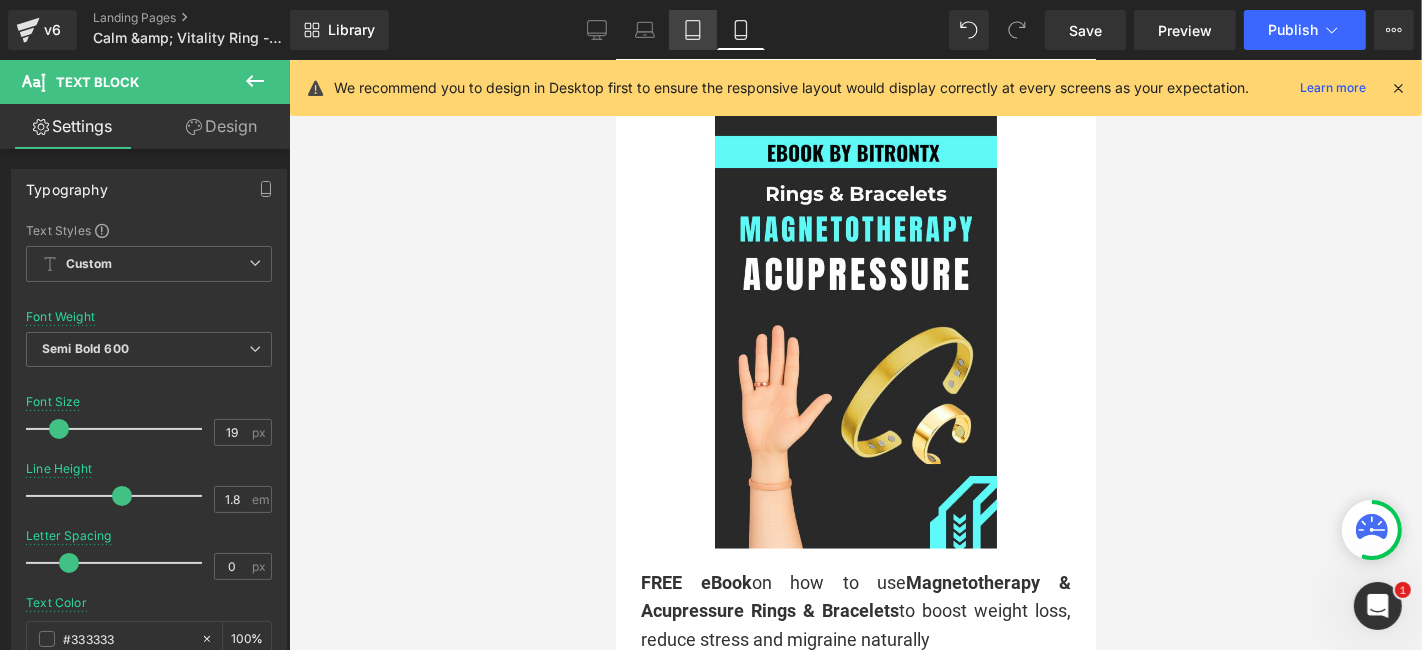 click 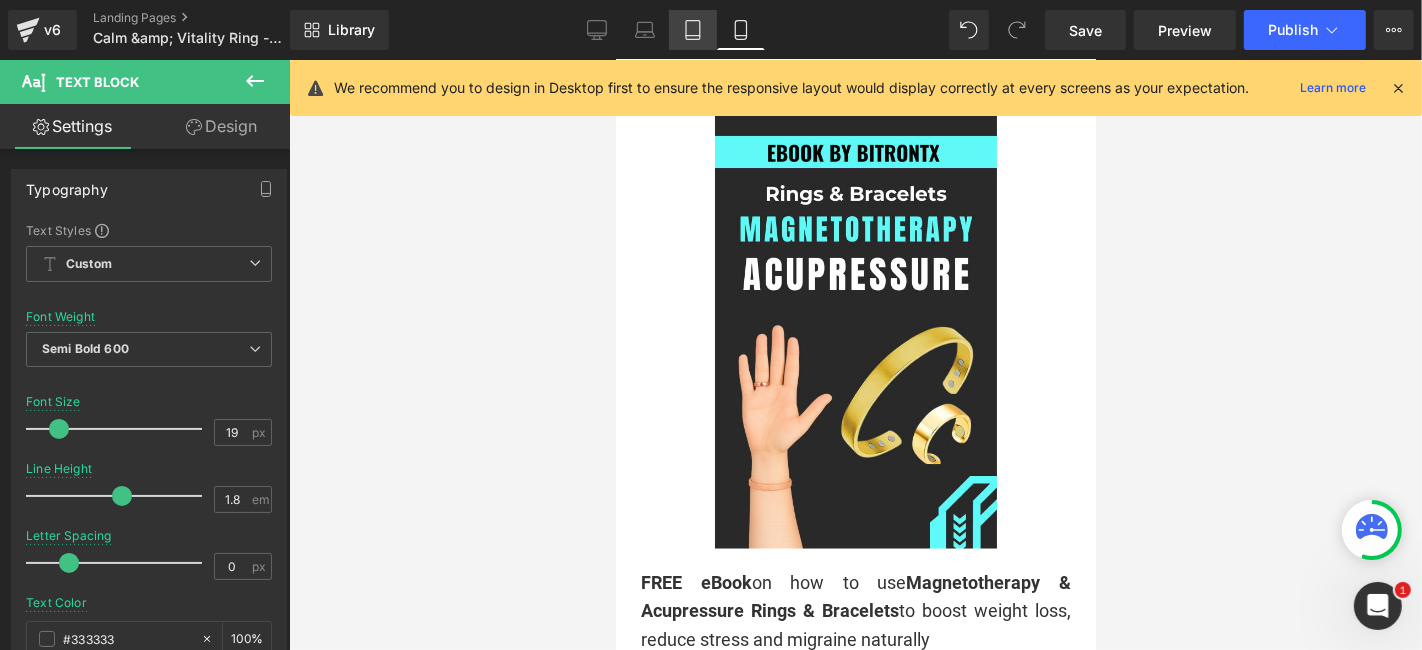 type on "1.6" 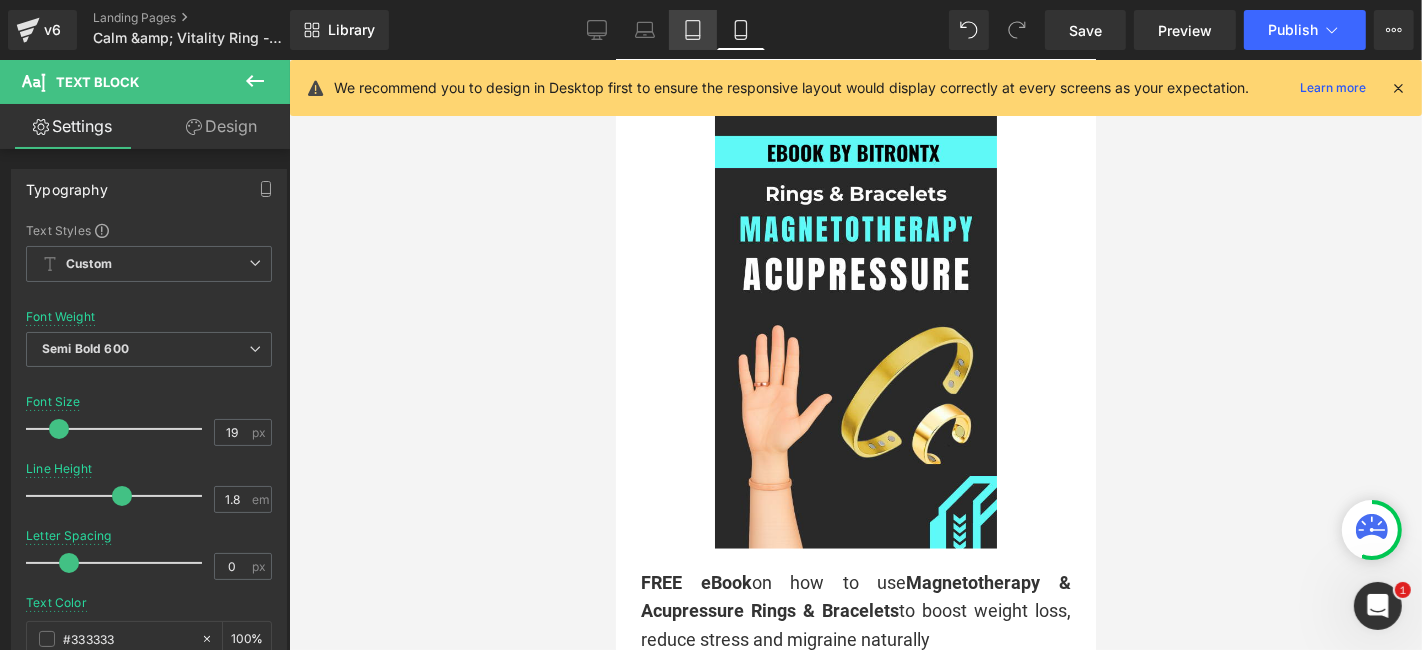 type on "#000000" 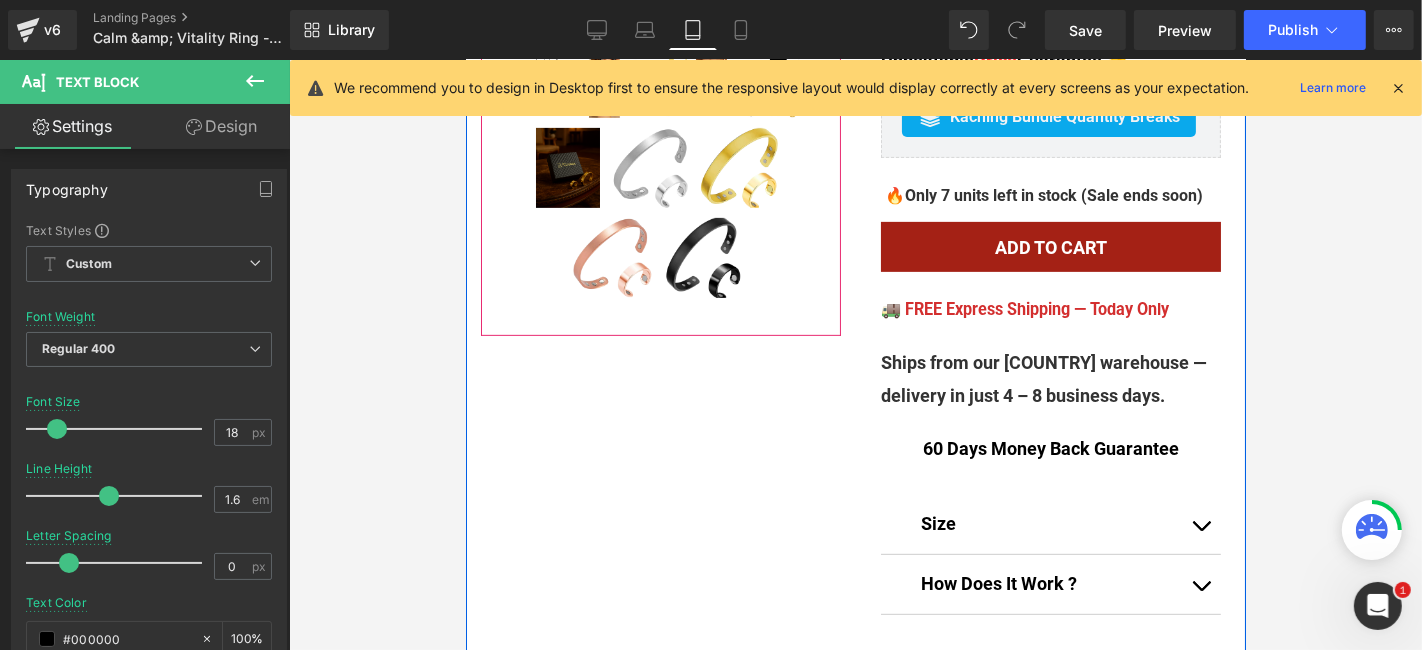 scroll, scrollTop: 666, scrollLeft: 0, axis: vertical 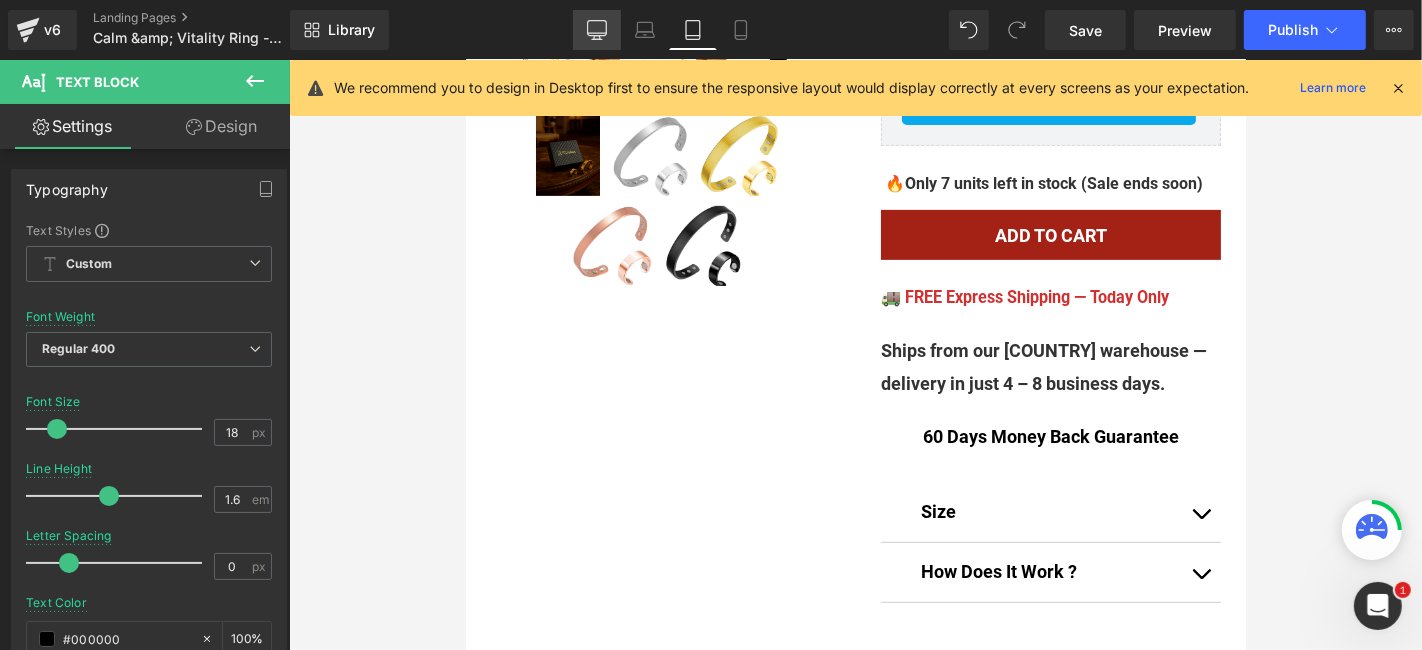 click 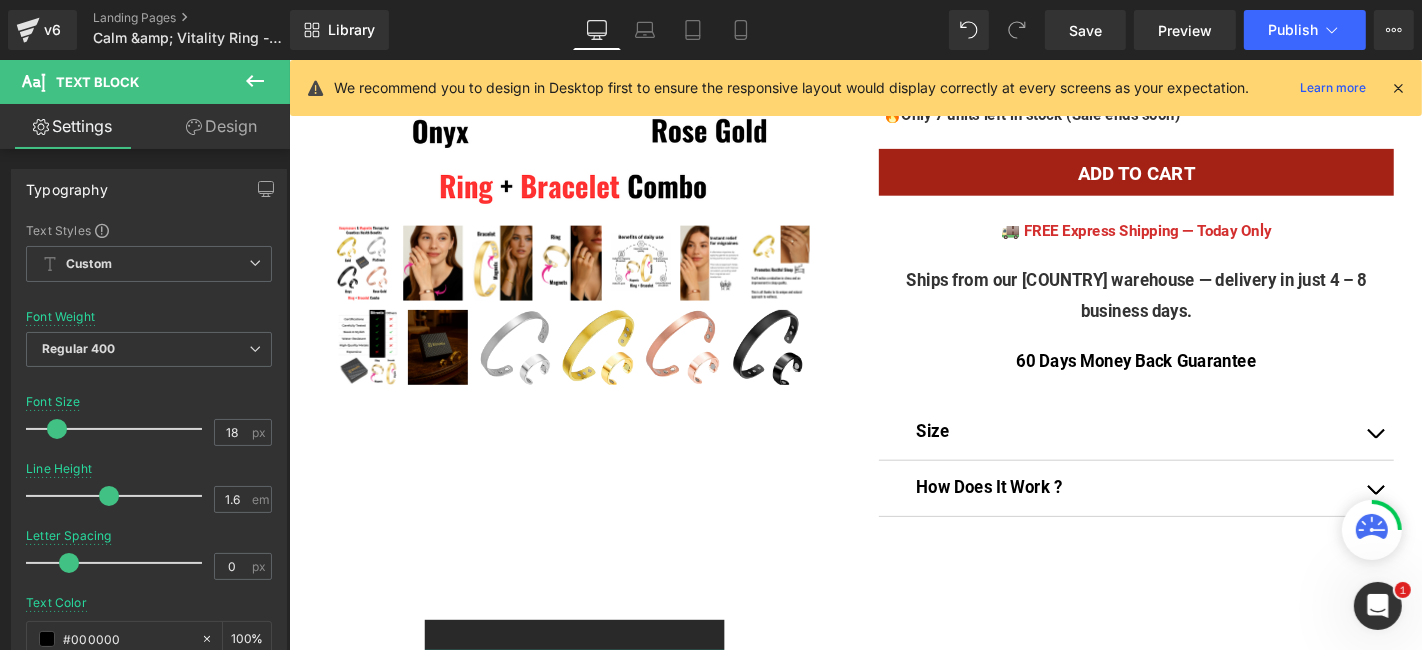 scroll, scrollTop: 666, scrollLeft: 0, axis: vertical 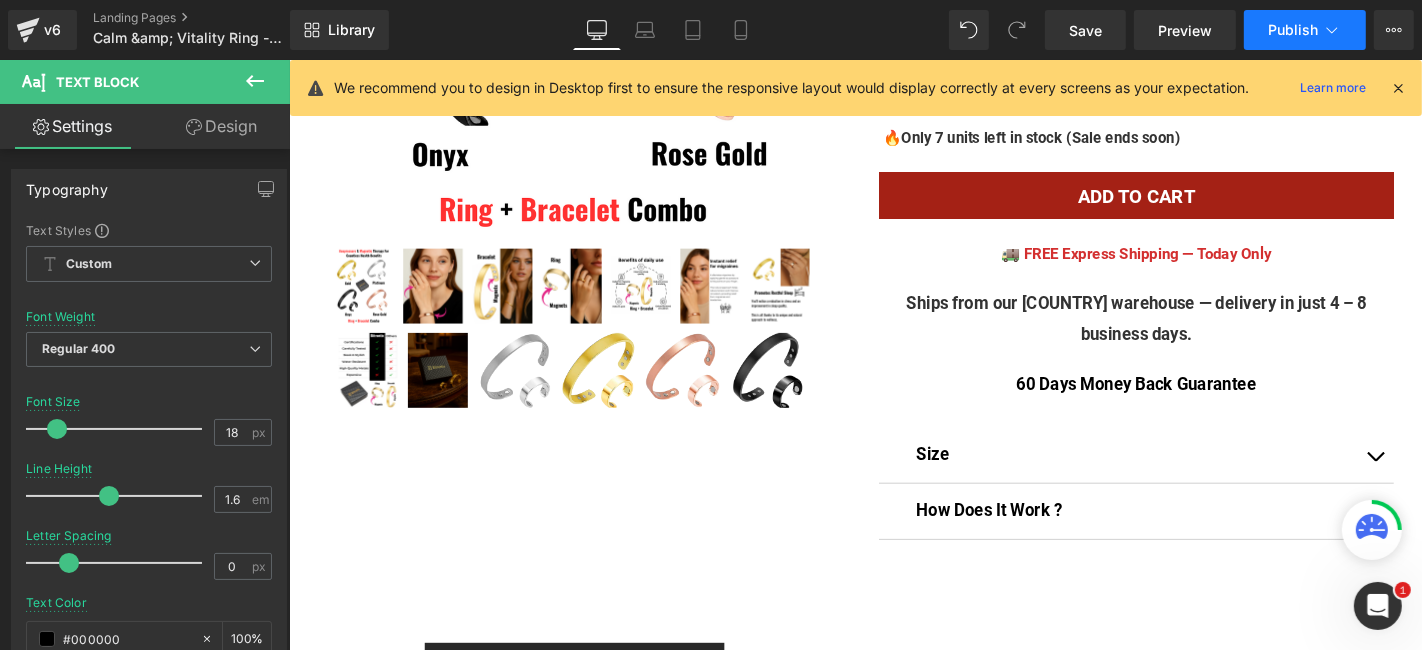 click on "Publish" at bounding box center [1293, 30] 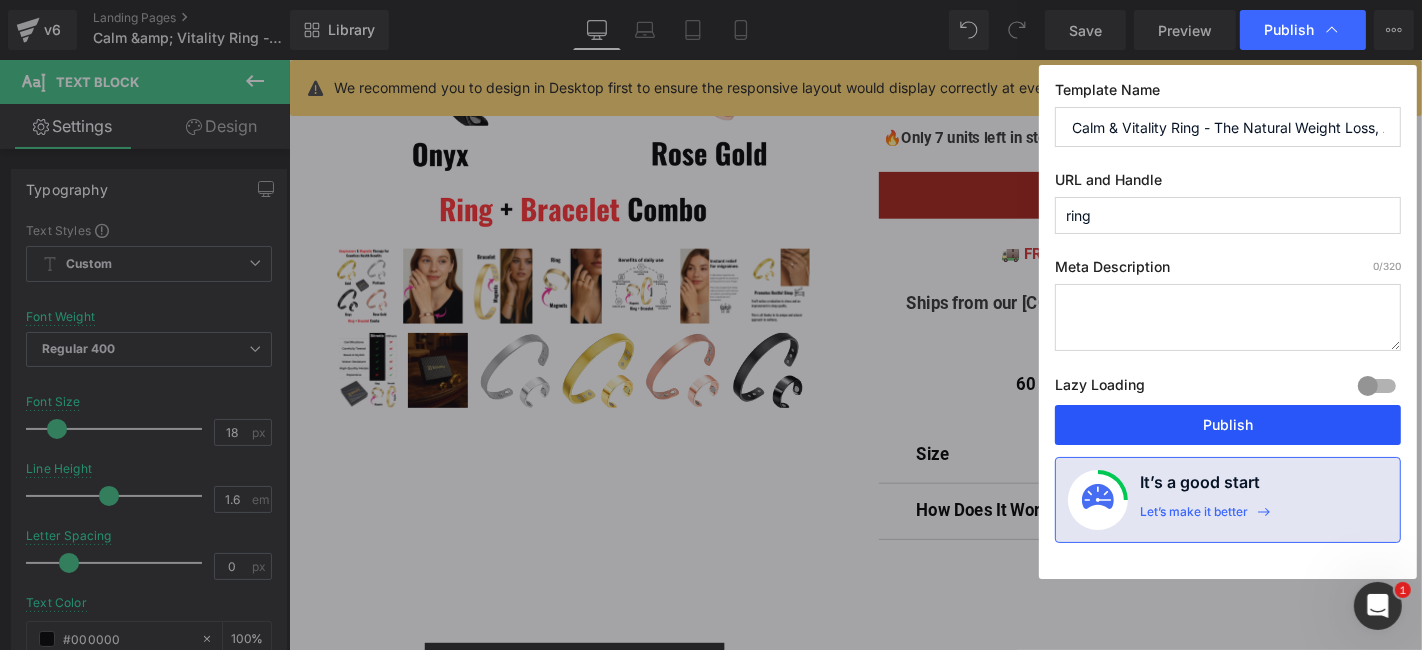 click on "Publish" at bounding box center (1228, 425) 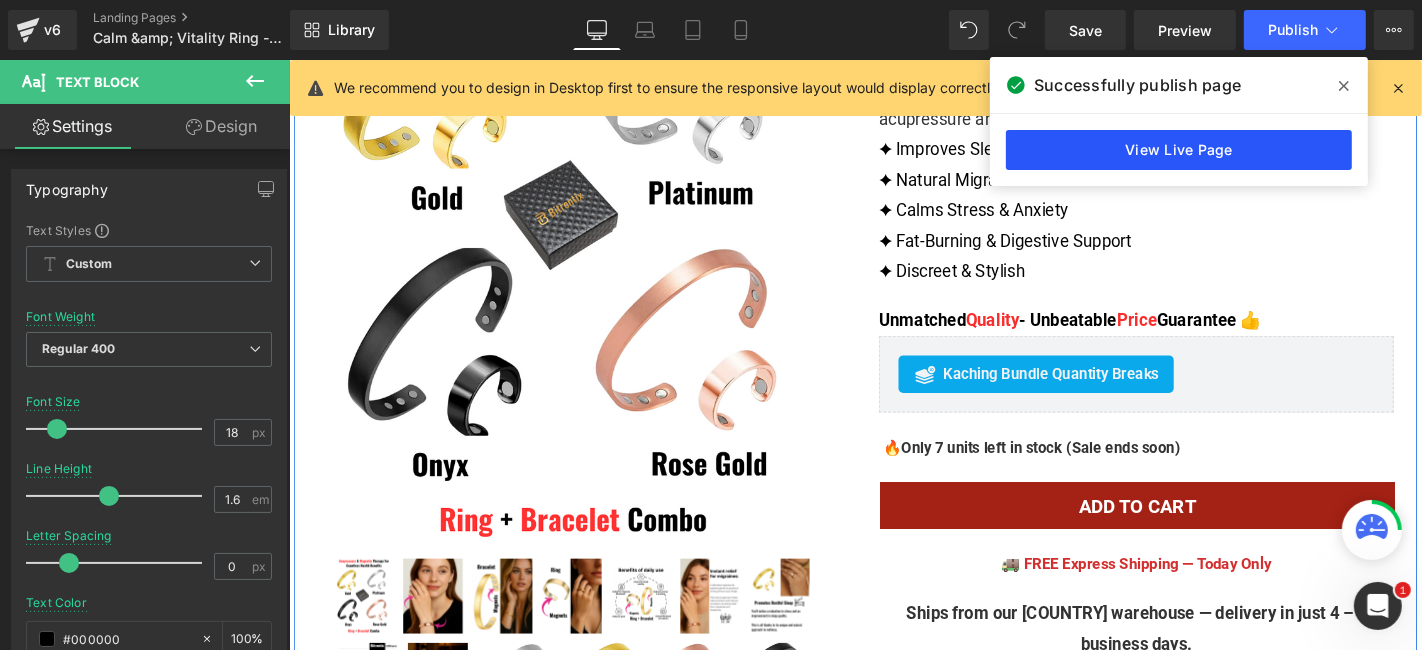 scroll, scrollTop: 333, scrollLeft: 0, axis: vertical 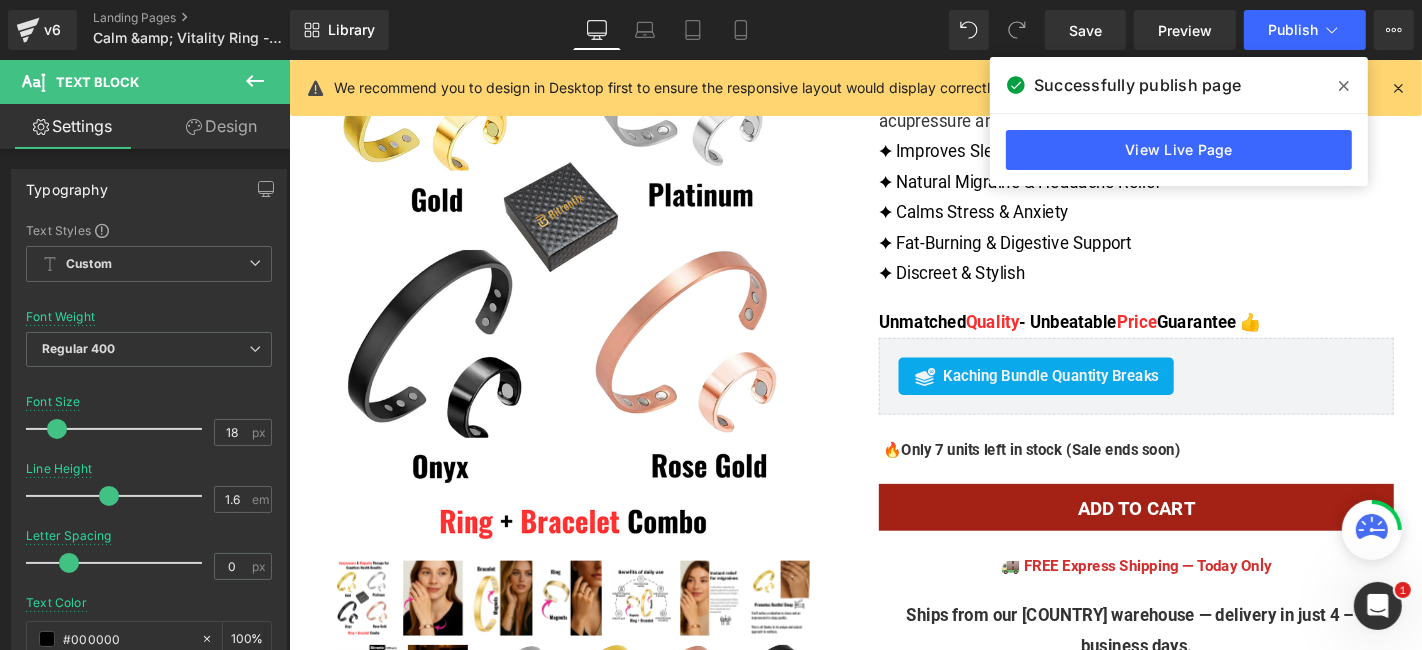 click 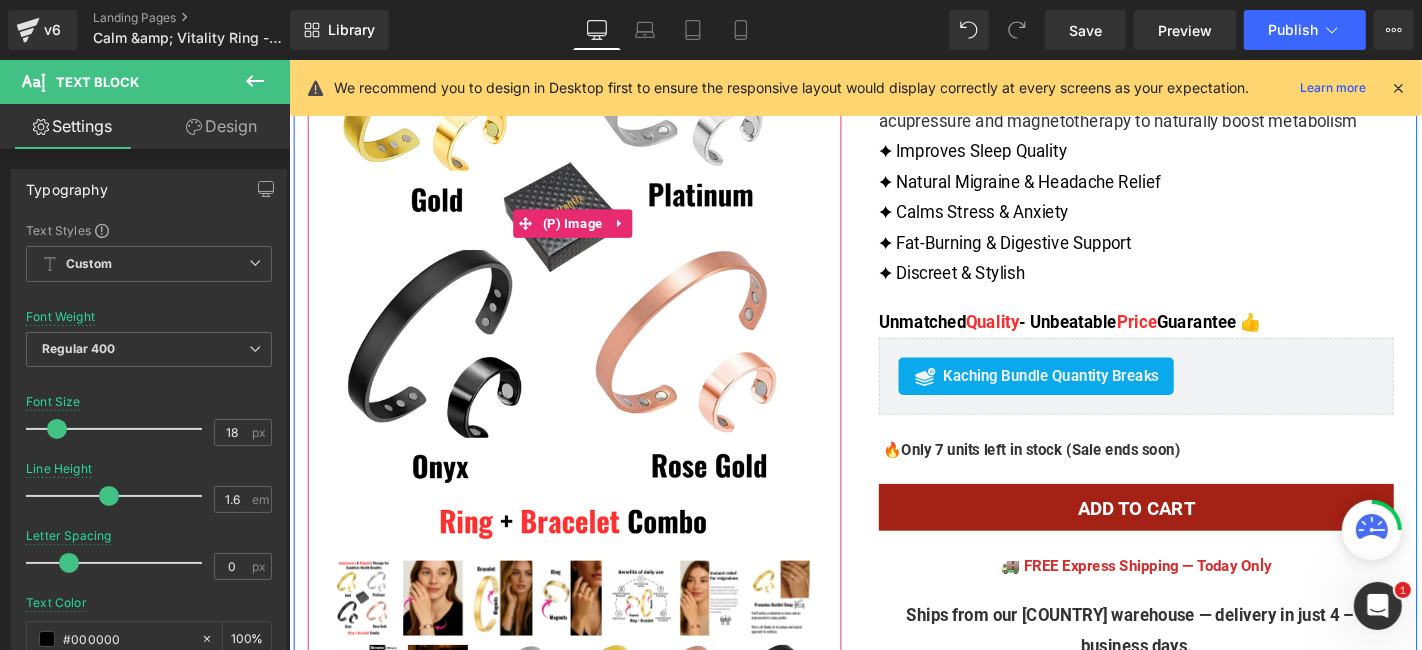 scroll, scrollTop: 0, scrollLeft: 0, axis: both 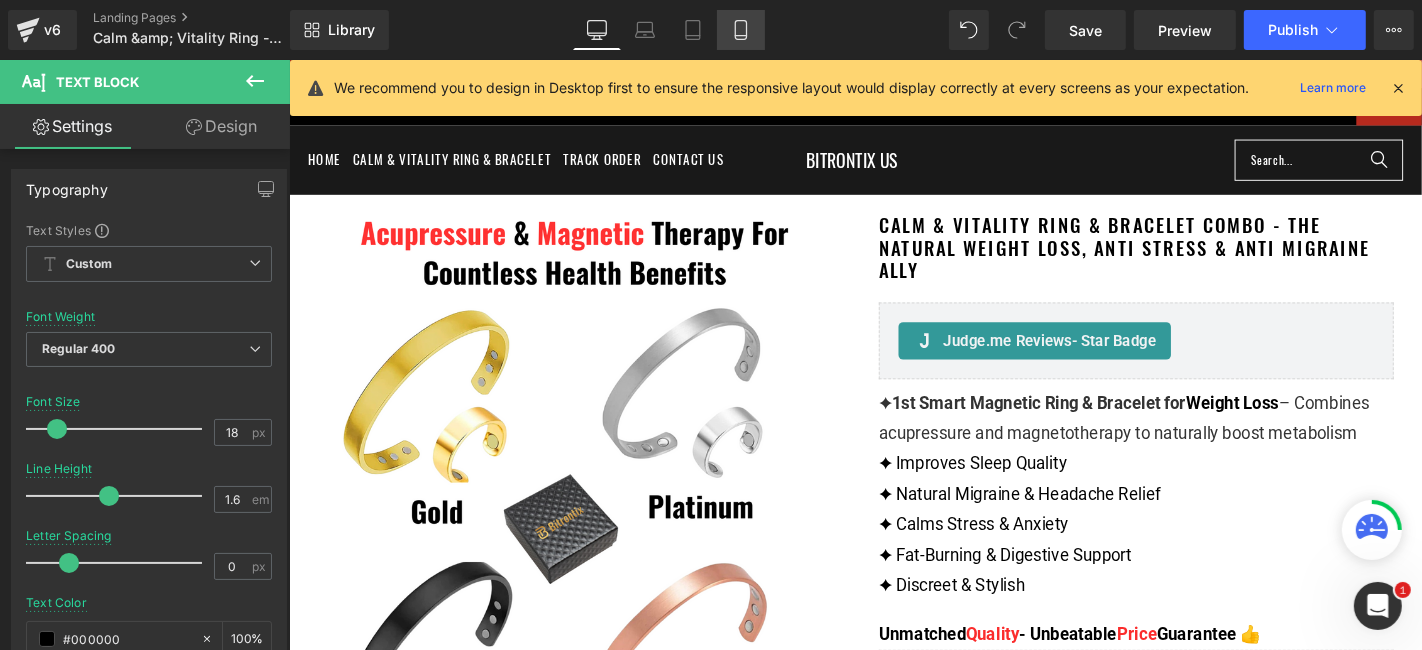 click 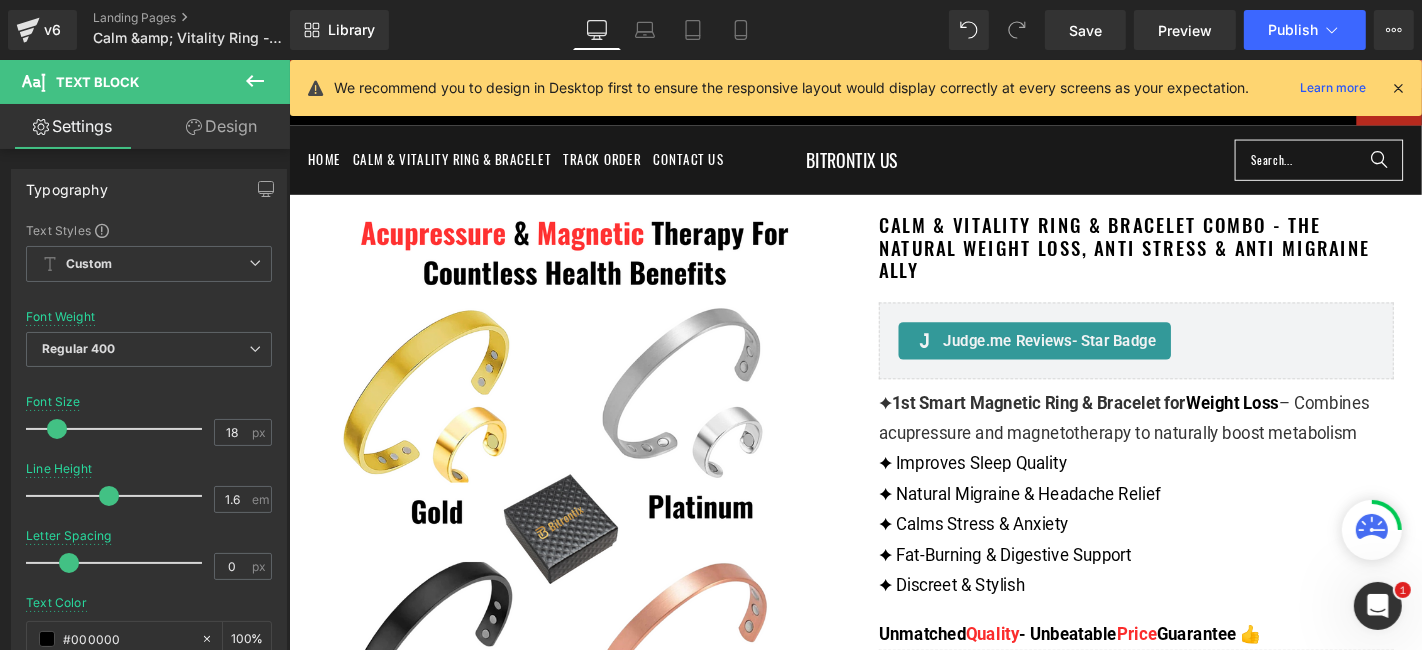 type on "19" 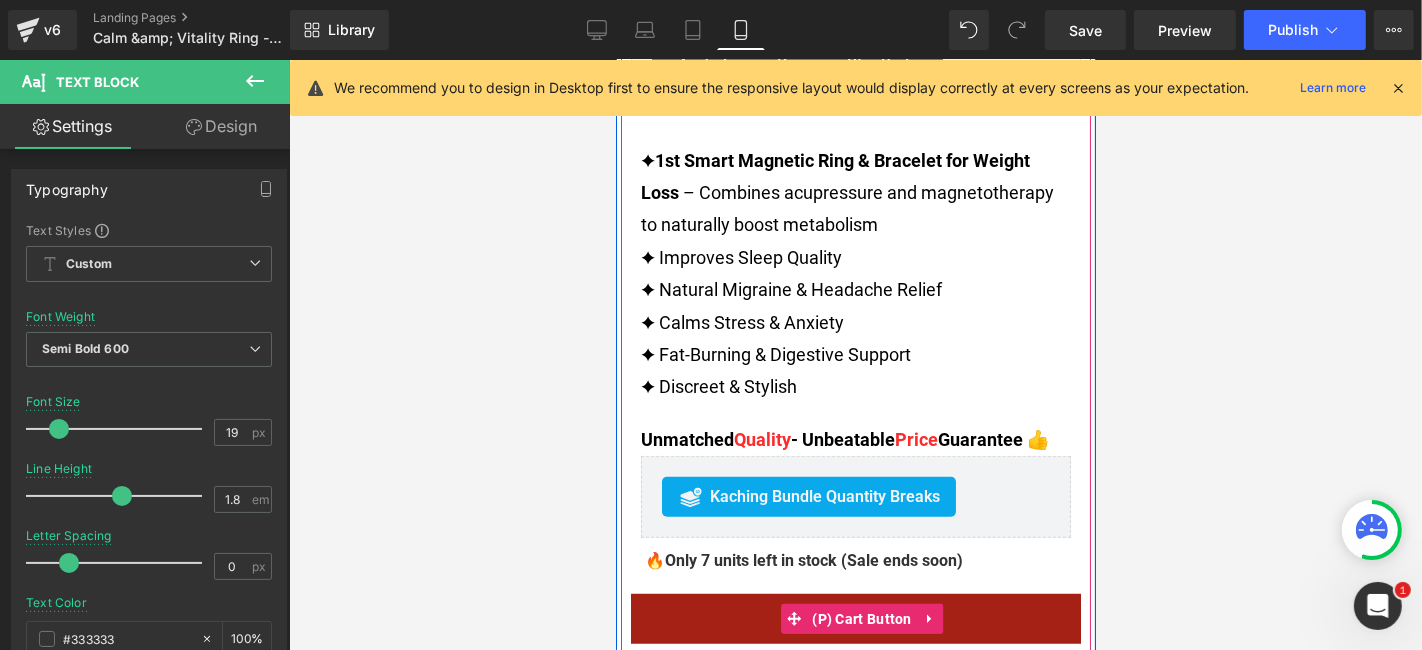 scroll, scrollTop: 954, scrollLeft: 0, axis: vertical 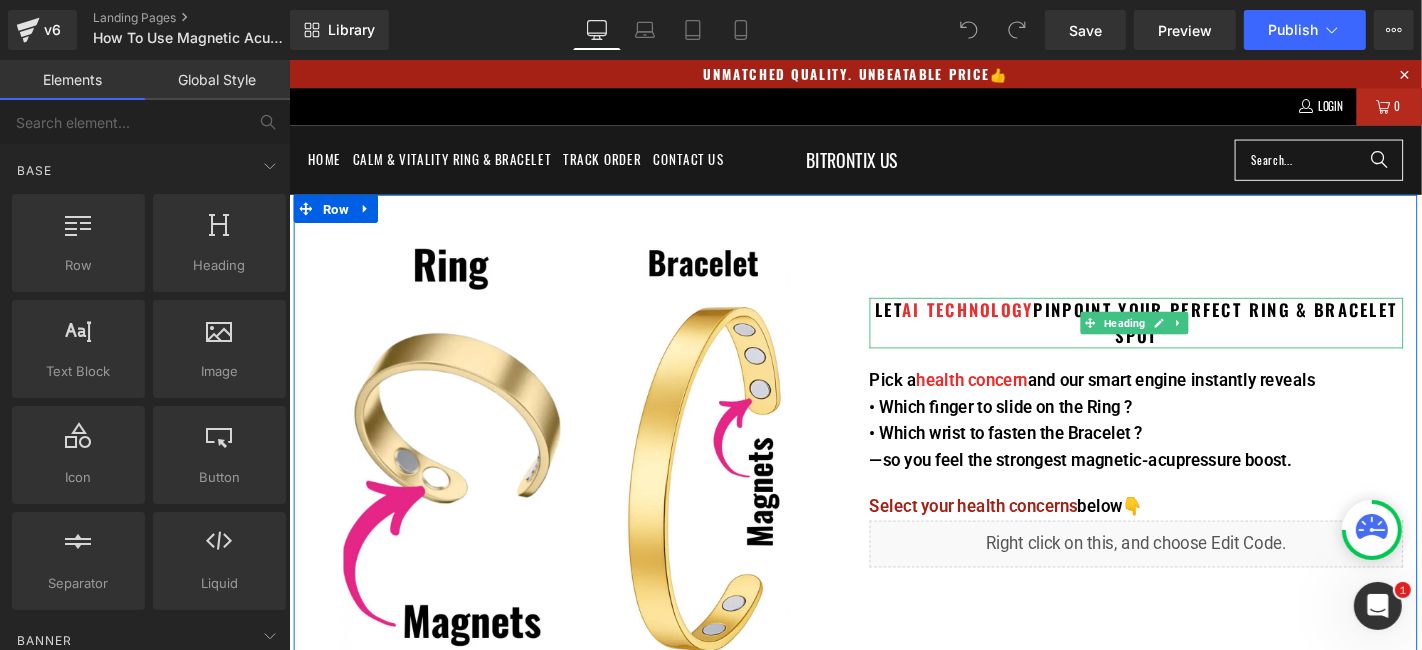 click on "AI TECHNOLOGY" at bounding box center [1013, 326] 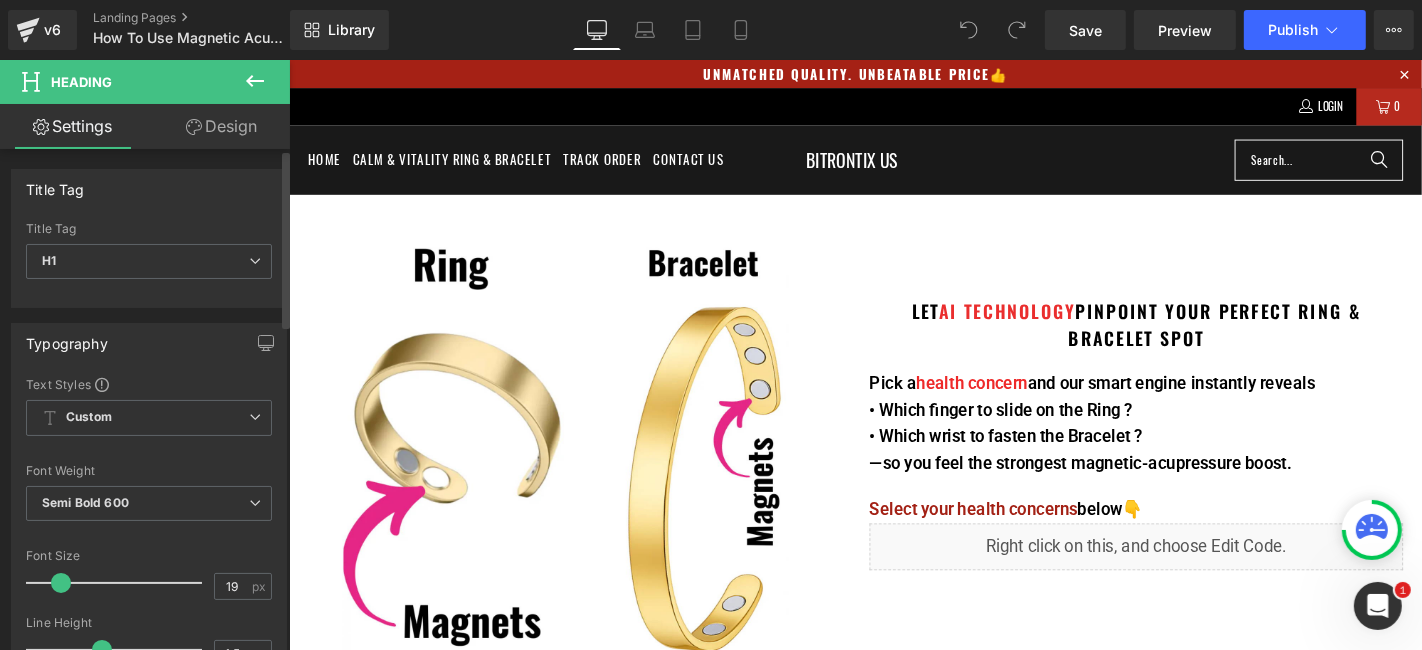 type on "20" 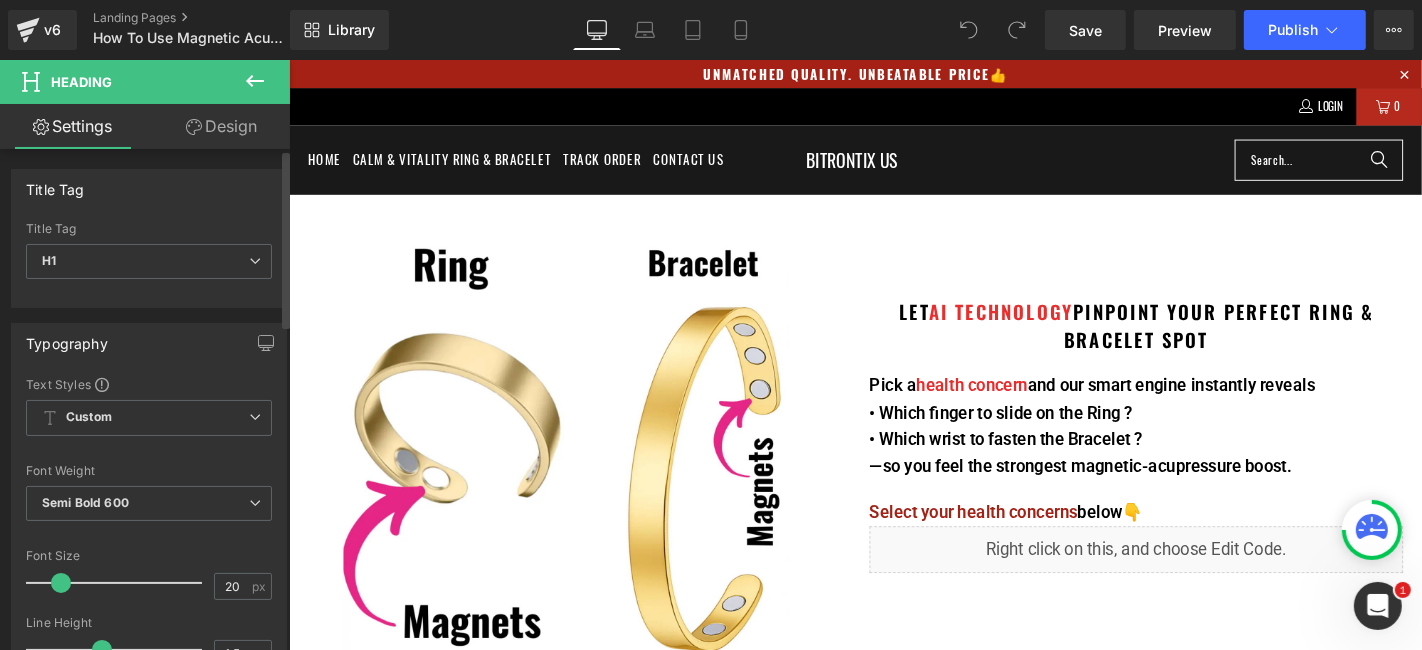 click at bounding box center [61, 583] 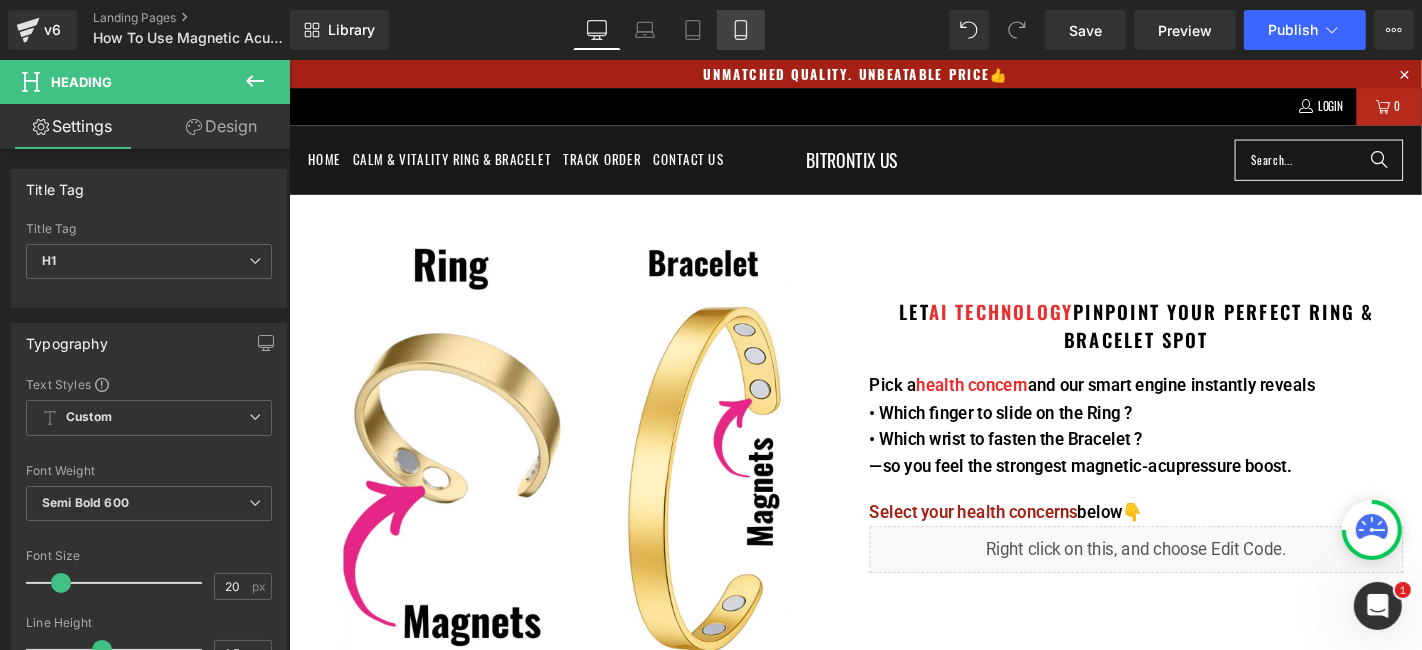 click 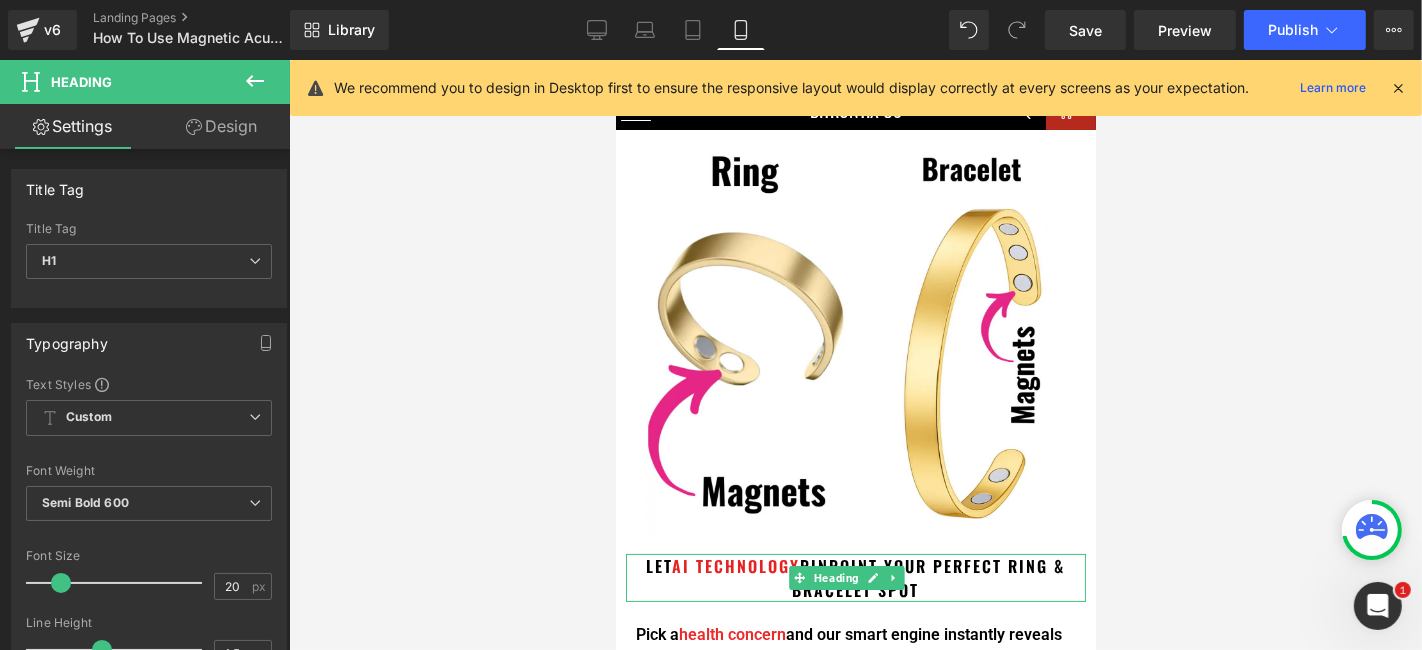 click on "AI TECHNOLOGY" at bounding box center [736, 565] 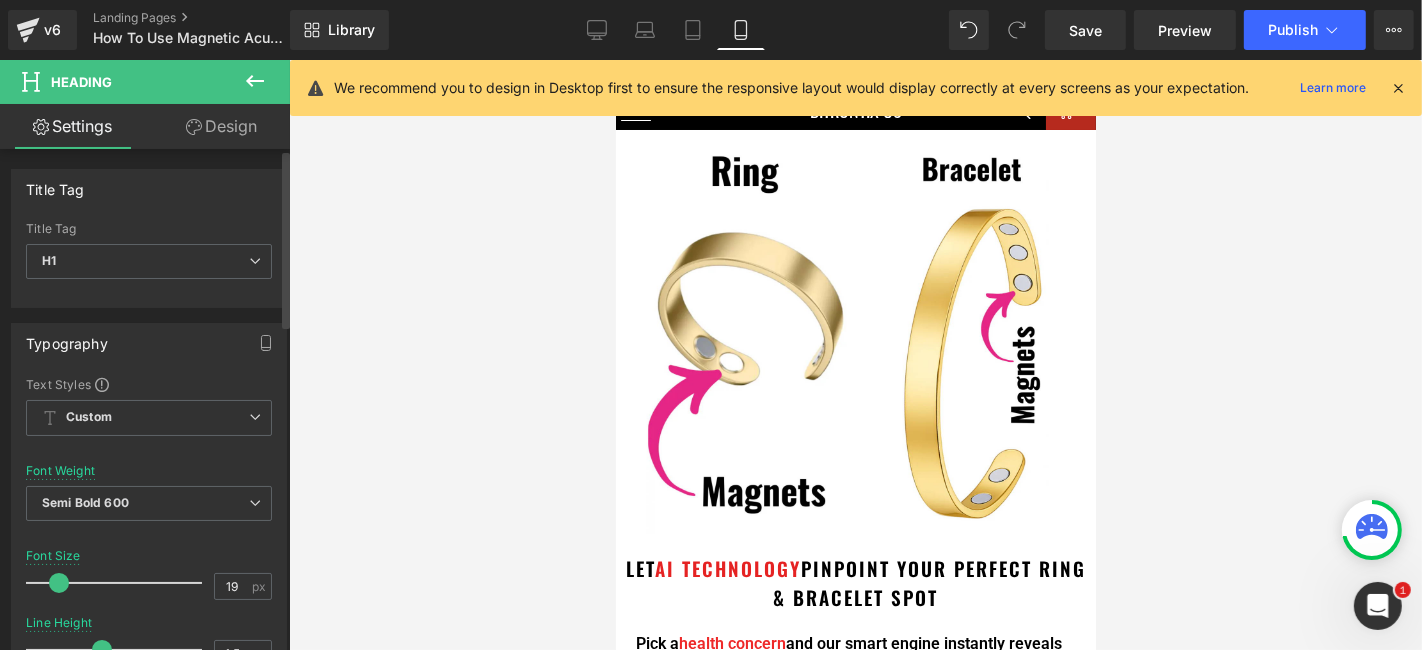 type on "18" 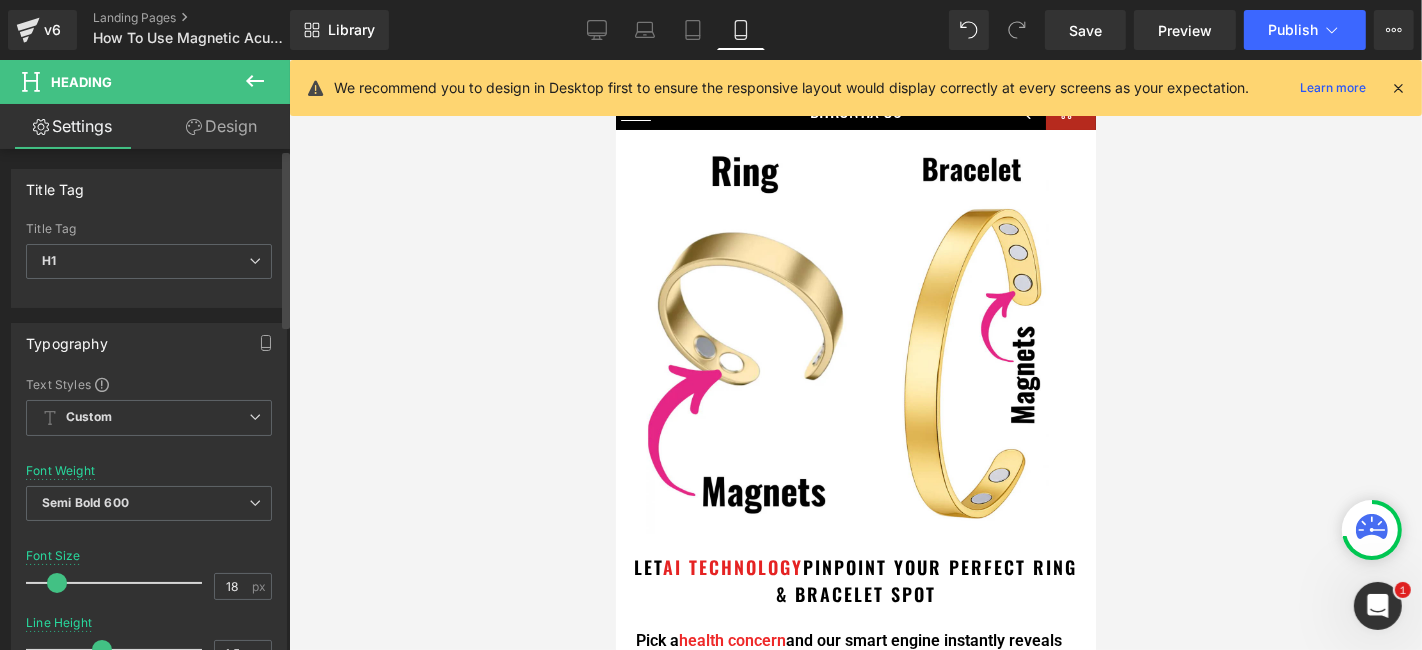 click at bounding box center (57, 583) 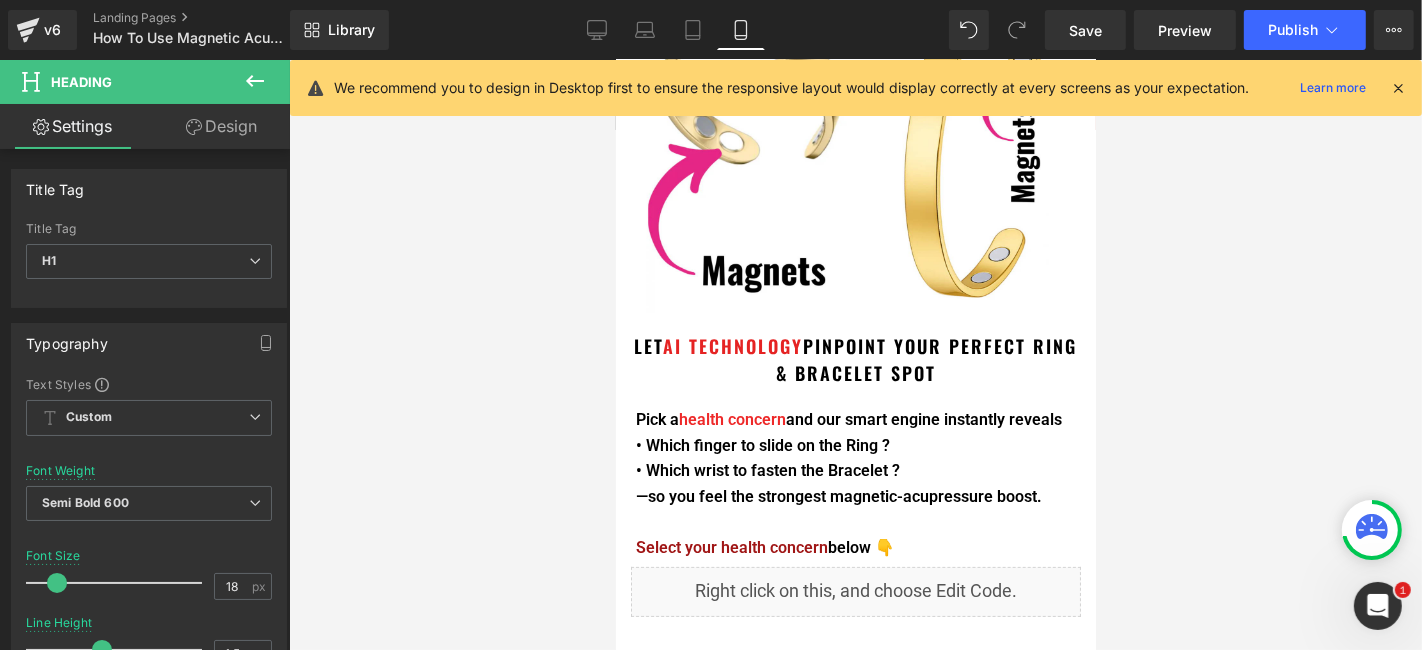 scroll, scrollTop: 222, scrollLeft: 0, axis: vertical 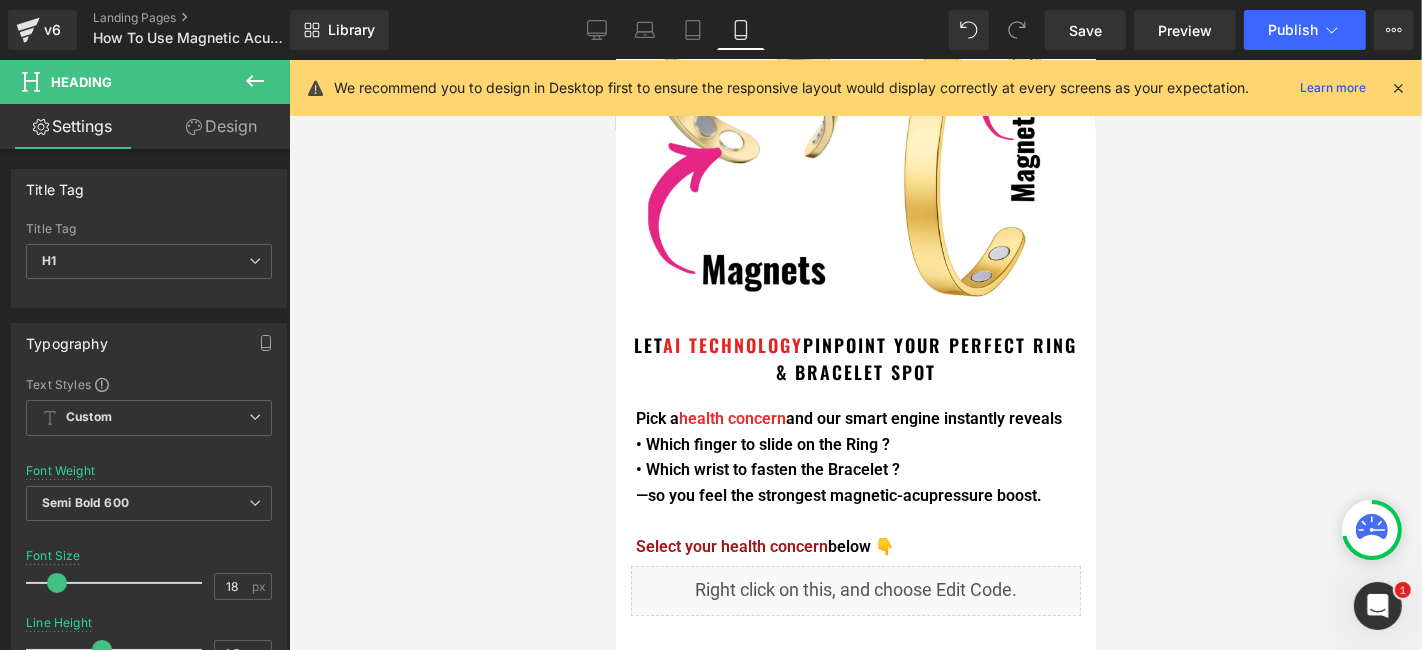 click on "• Which wrist to fasten the Bracelet ?" at bounding box center [855, 469] 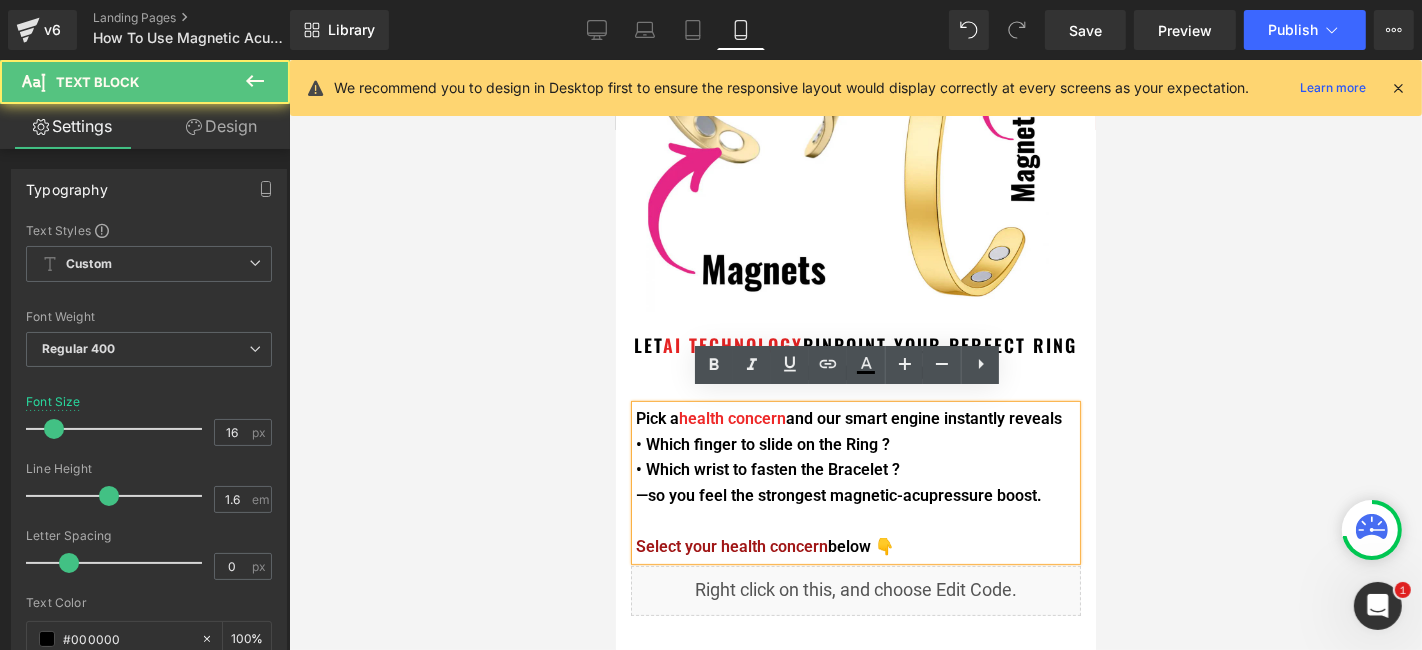 click on "• Which finger to slide on the Ring ?" at bounding box center (855, 444) 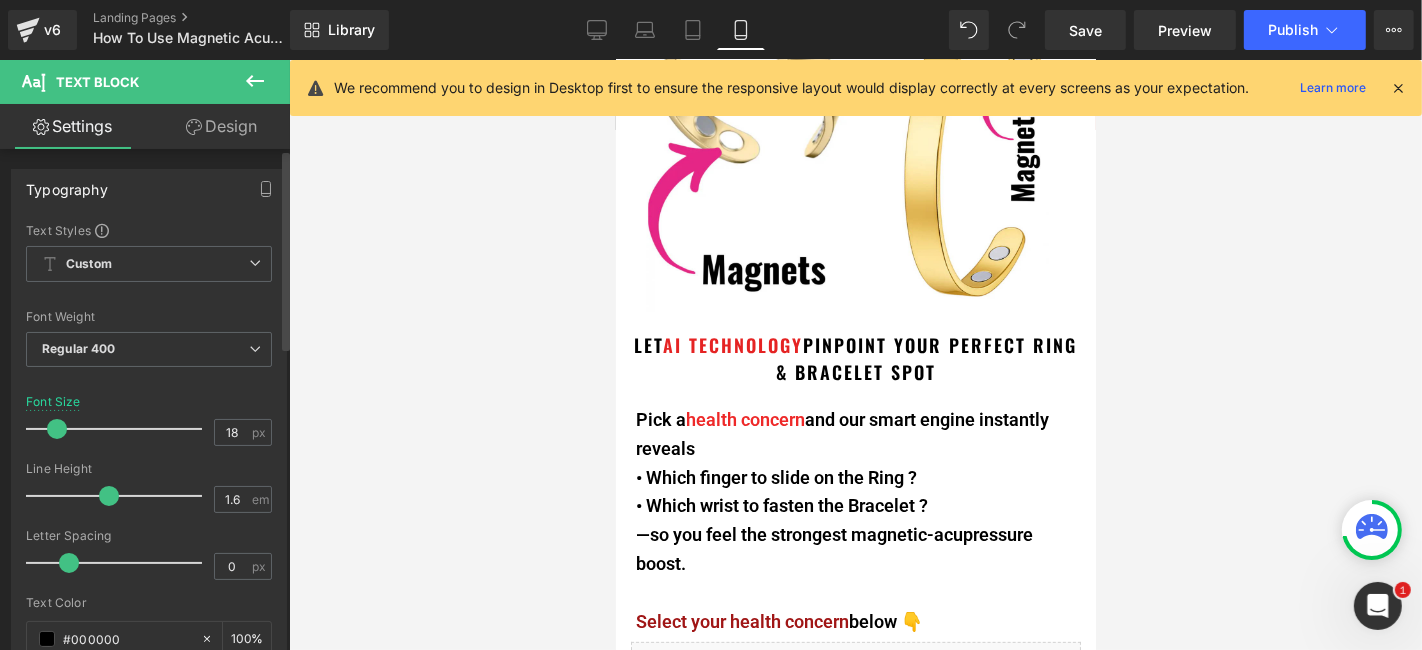 click at bounding box center [57, 429] 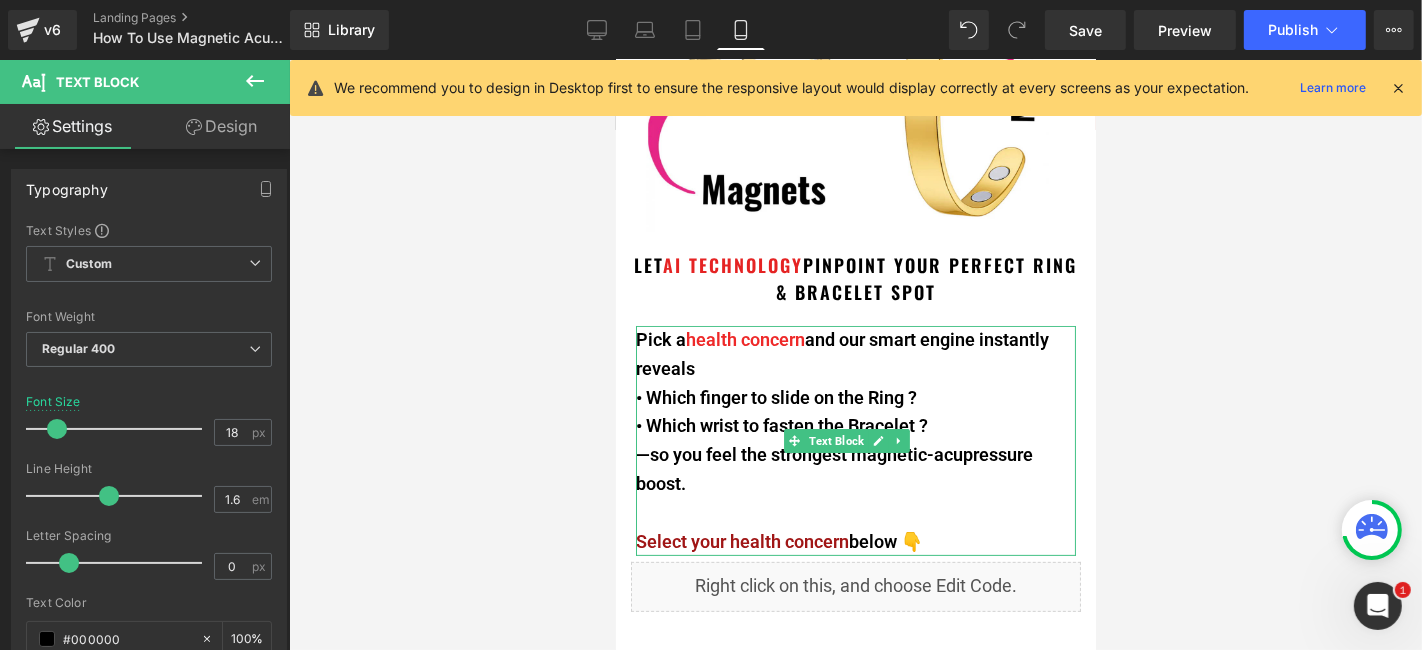 scroll, scrollTop: 333, scrollLeft: 0, axis: vertical 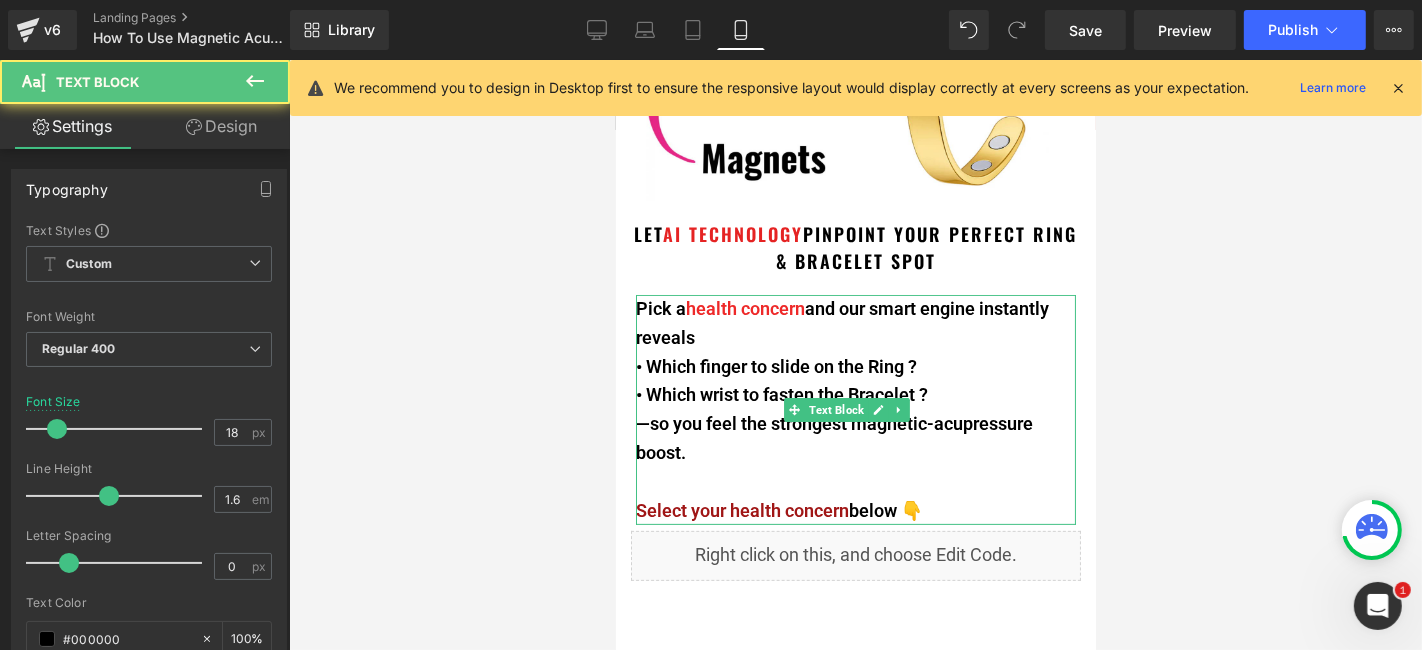 click on "Select your health concern" at bounding box center [741, 509] 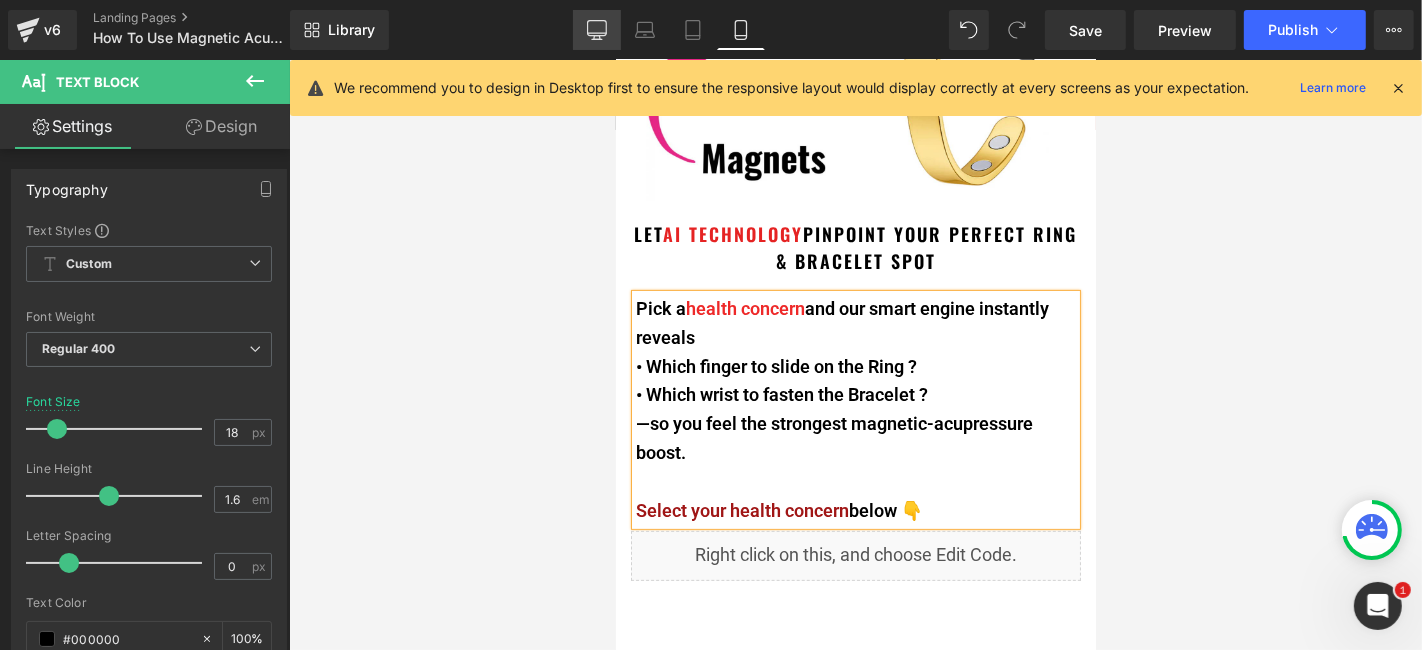 click on "Desktop" at bounding box center (597, 30) 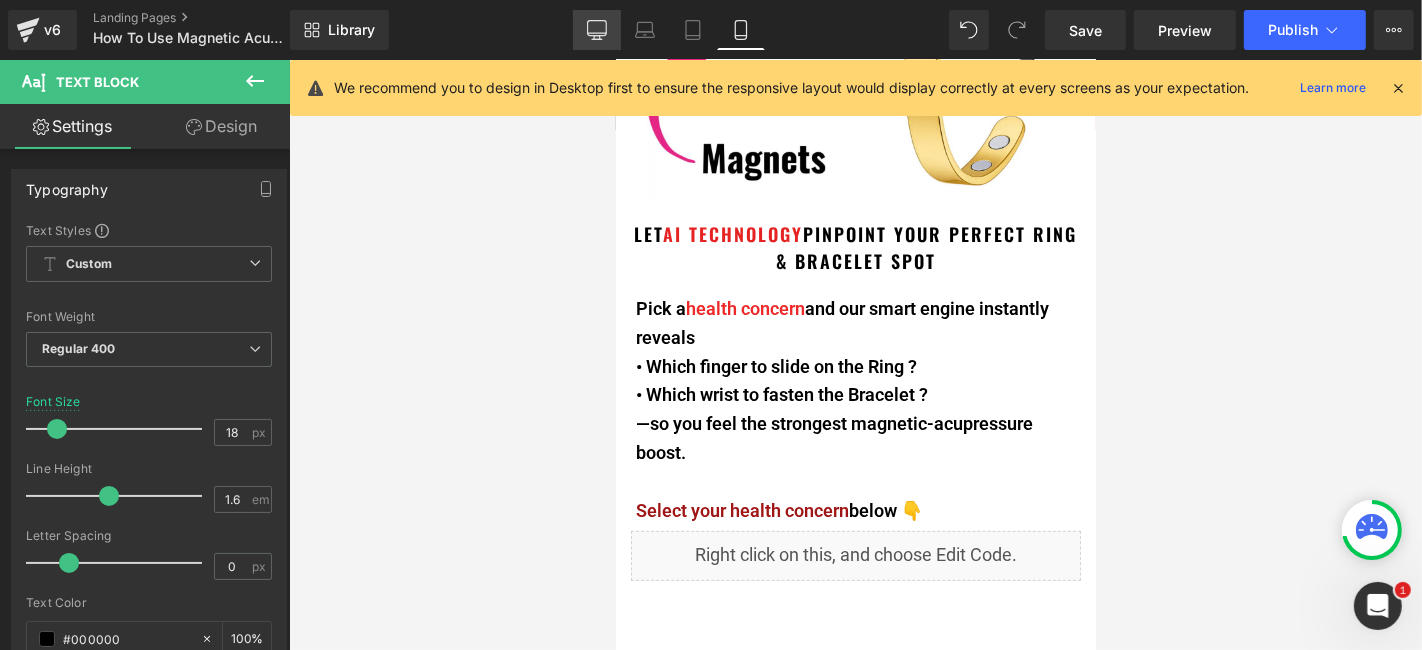 type on "20" 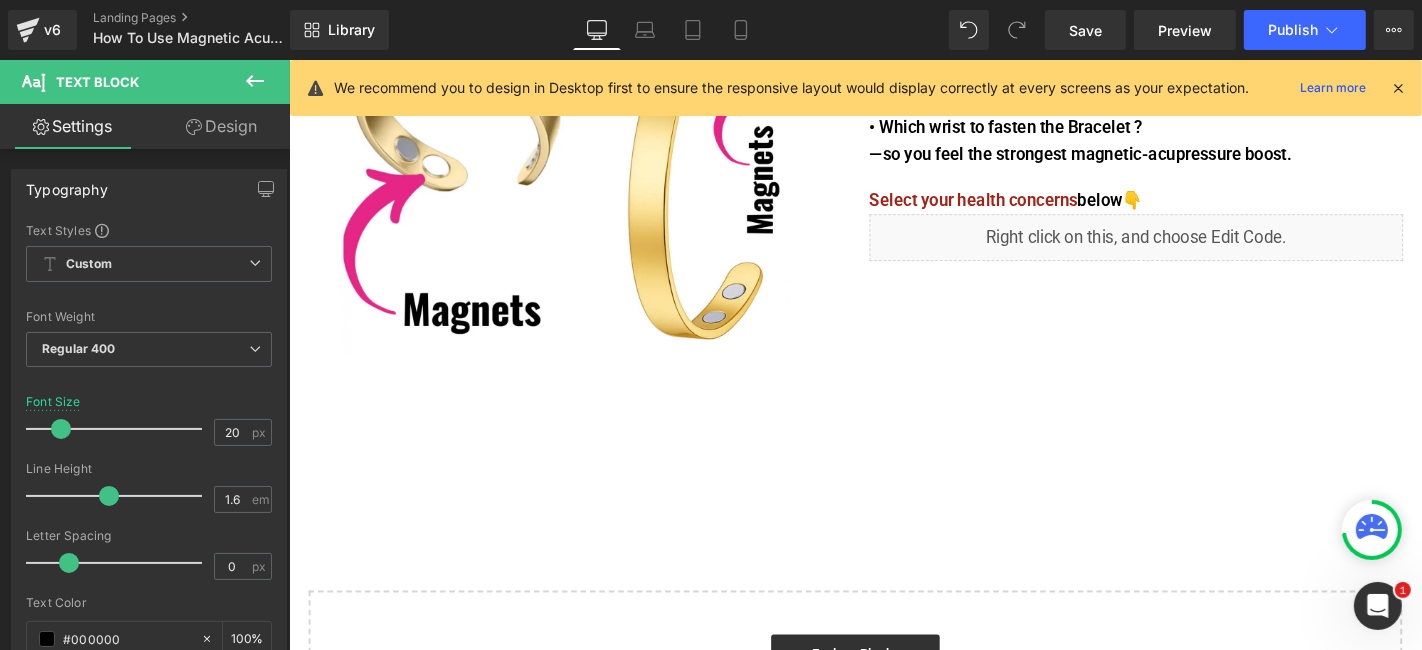 scroll, scrollTop: 0, scrollLeft: 0, axis: both 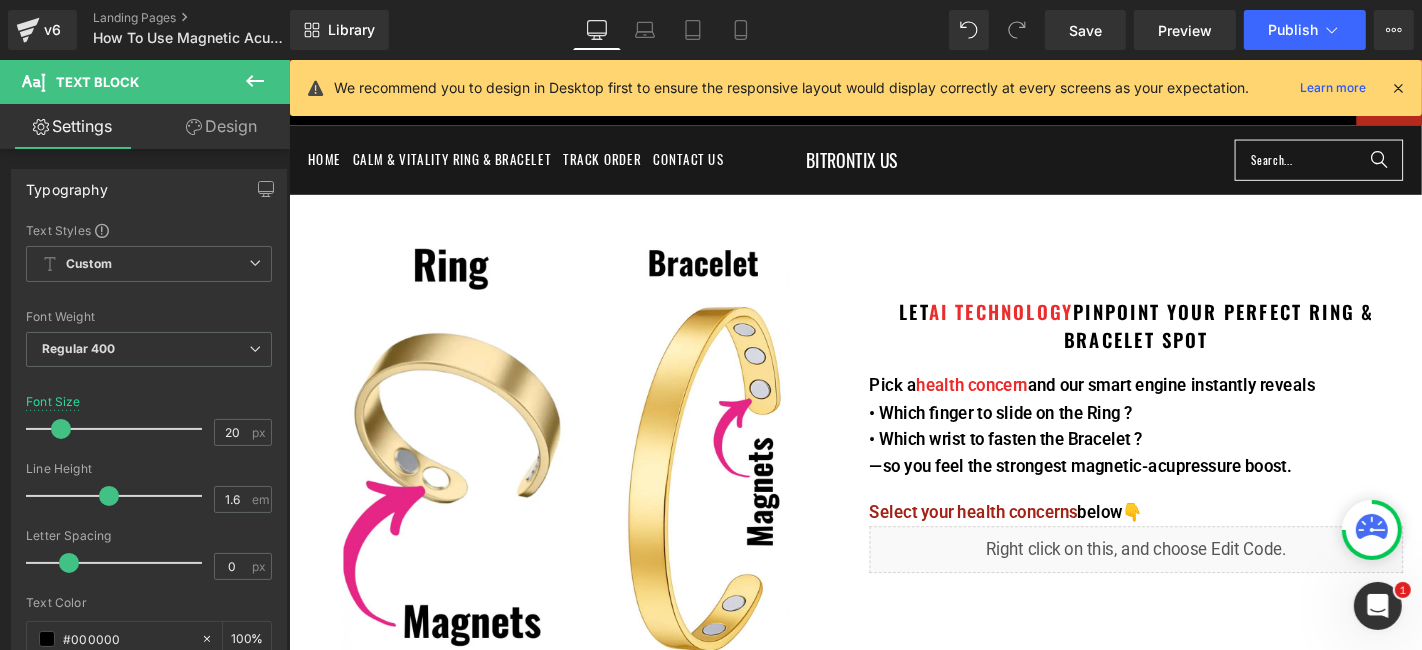 click on "• Which wrist to fasten the Bracelet ?" at bounding box center [1193, 464] 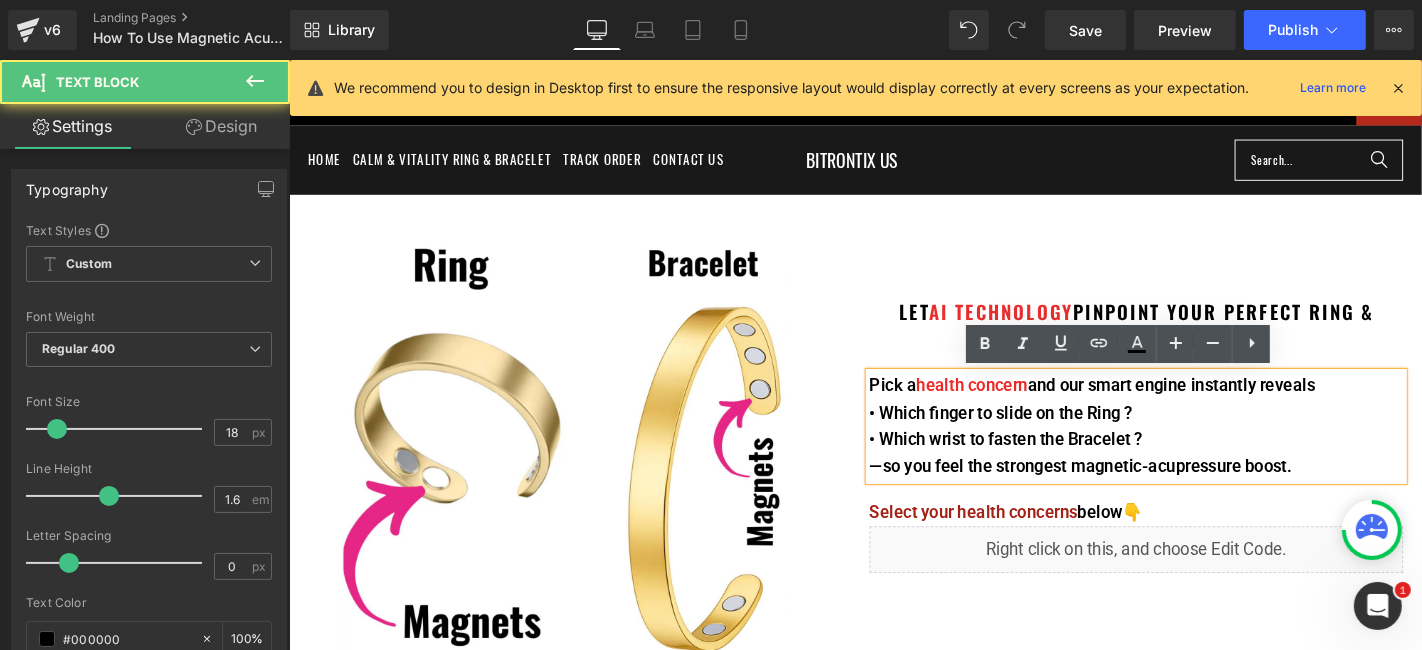 click on "• Which wrist to fasten the Bracelet ?" at bounding box center [1193, 464] 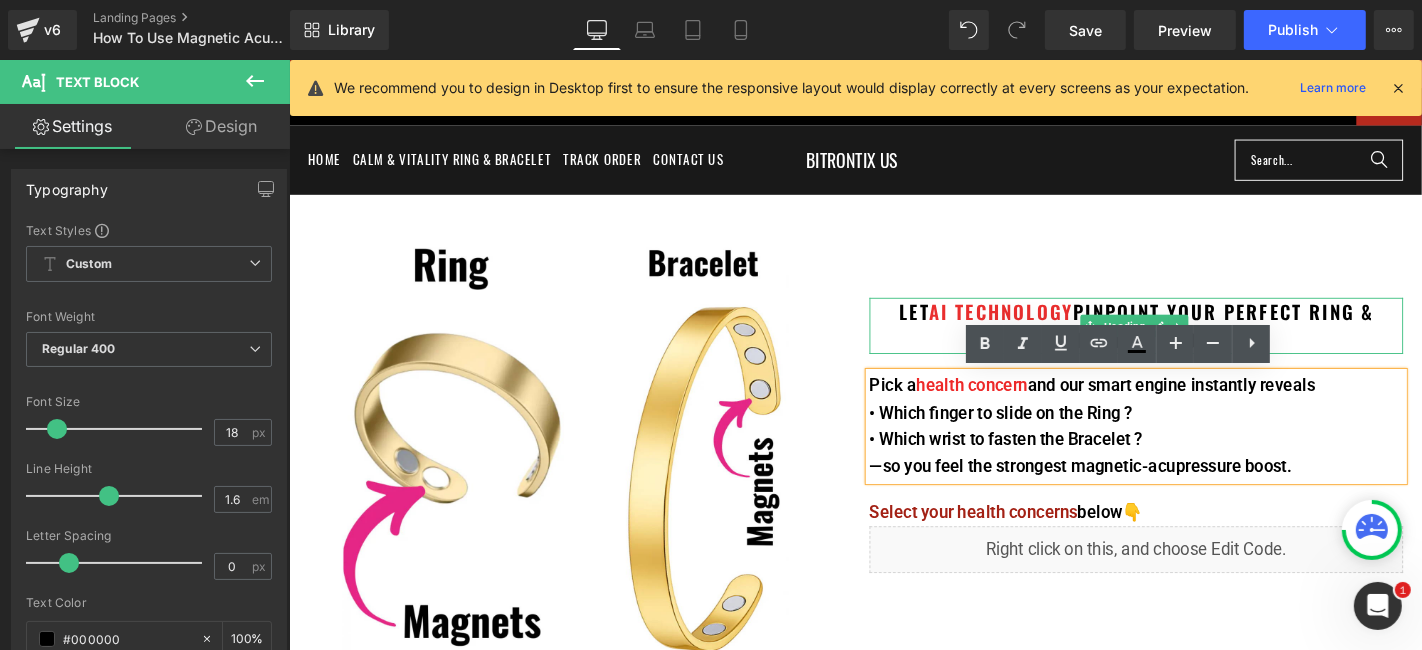 click on "AI TECHNOLOGY" at bounding box center (1049, 328) 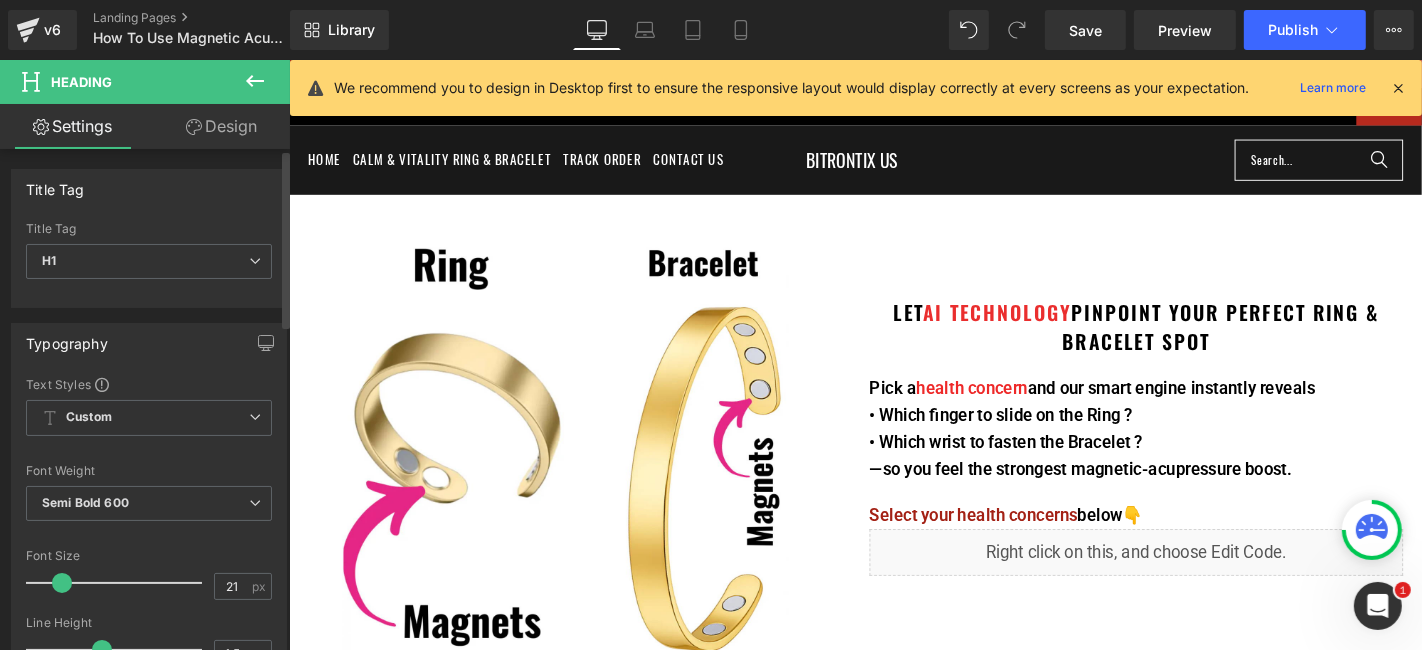 type on "22" 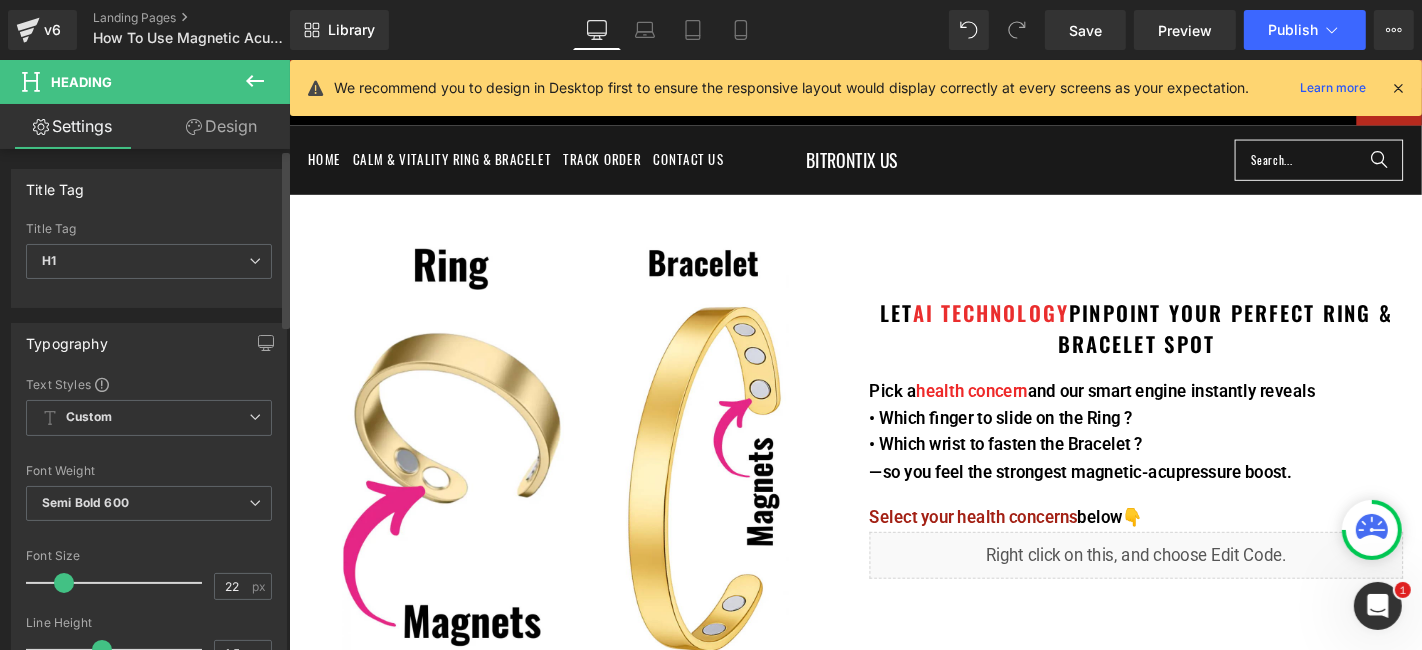 click at bounding box center (64, 583) 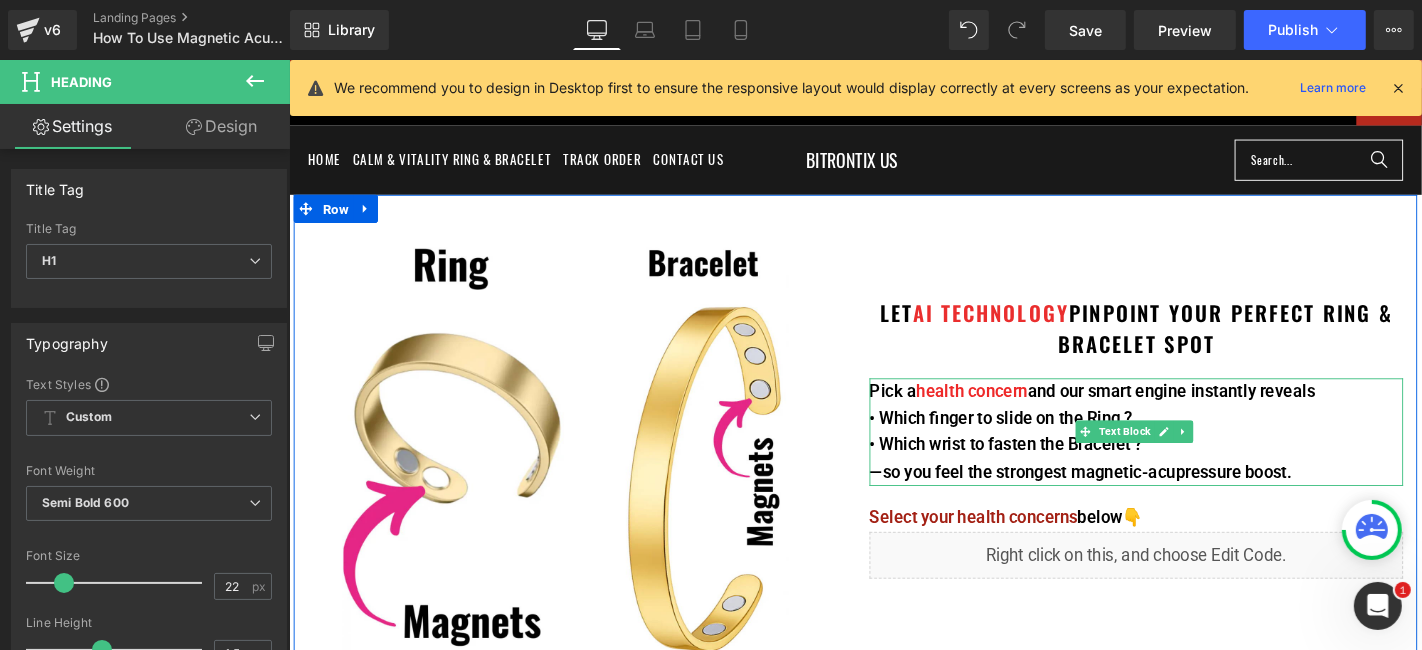 click on "• Which finger to slide on the Ring ?" at bounding box center [1193, 442] 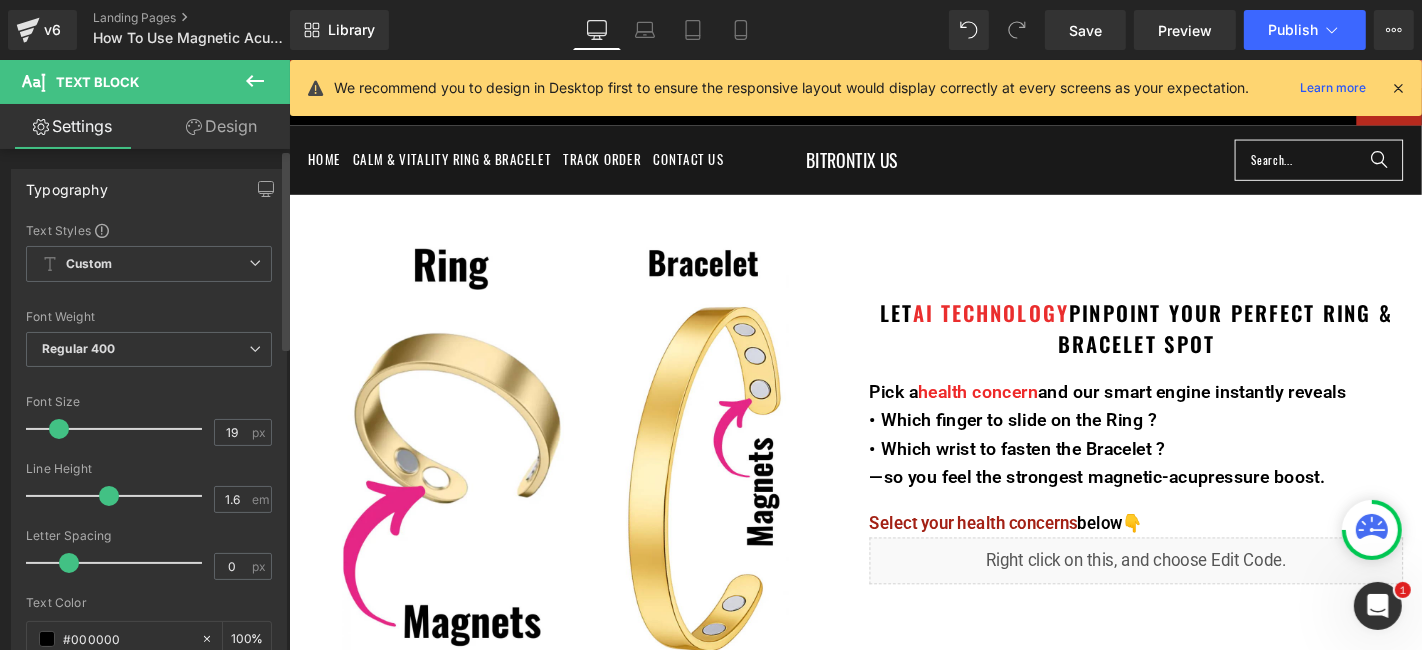 type on "20" 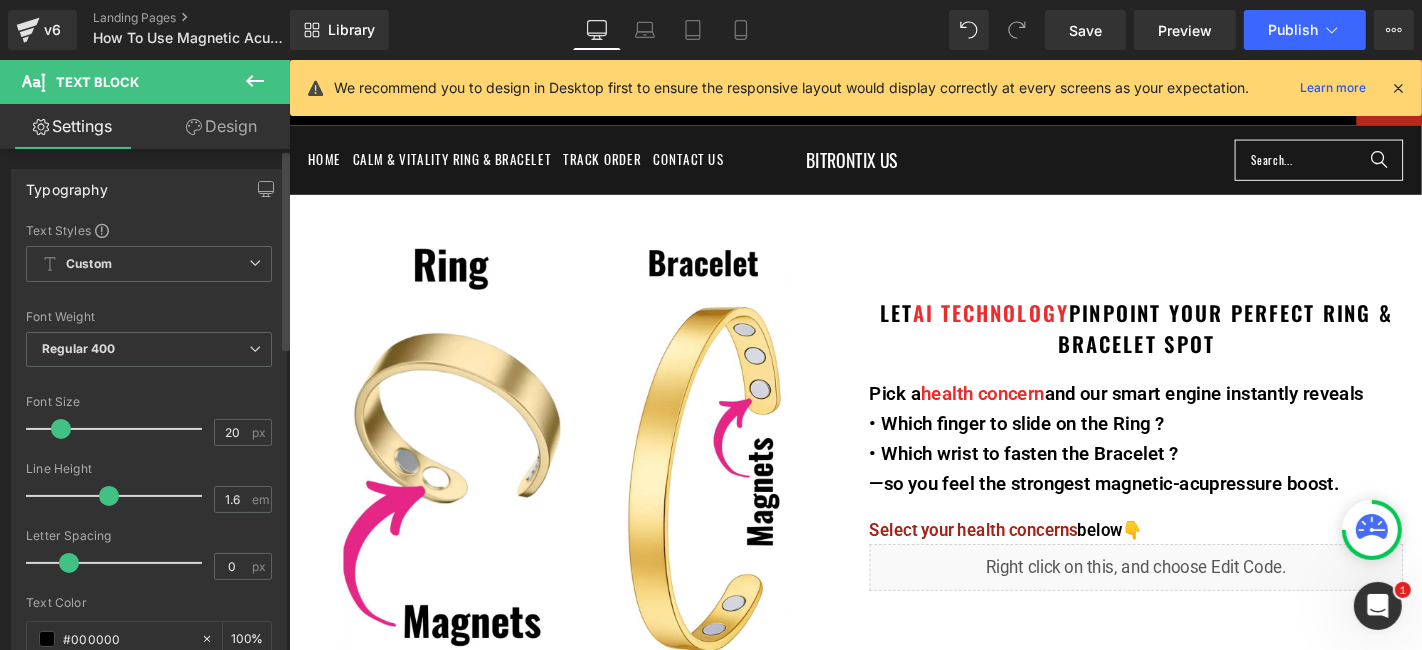 click at bounding box center [61, 429] 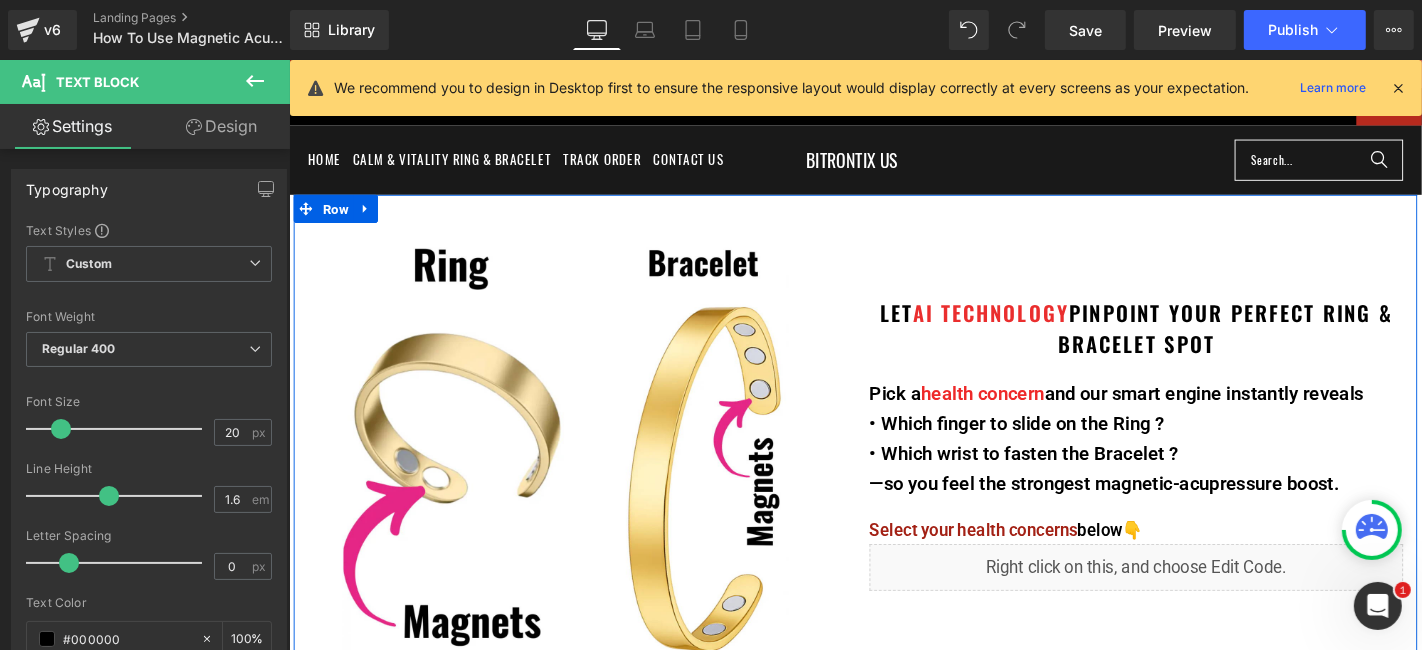 click on "Select your health concerns" at bounding box center (1019, 560) 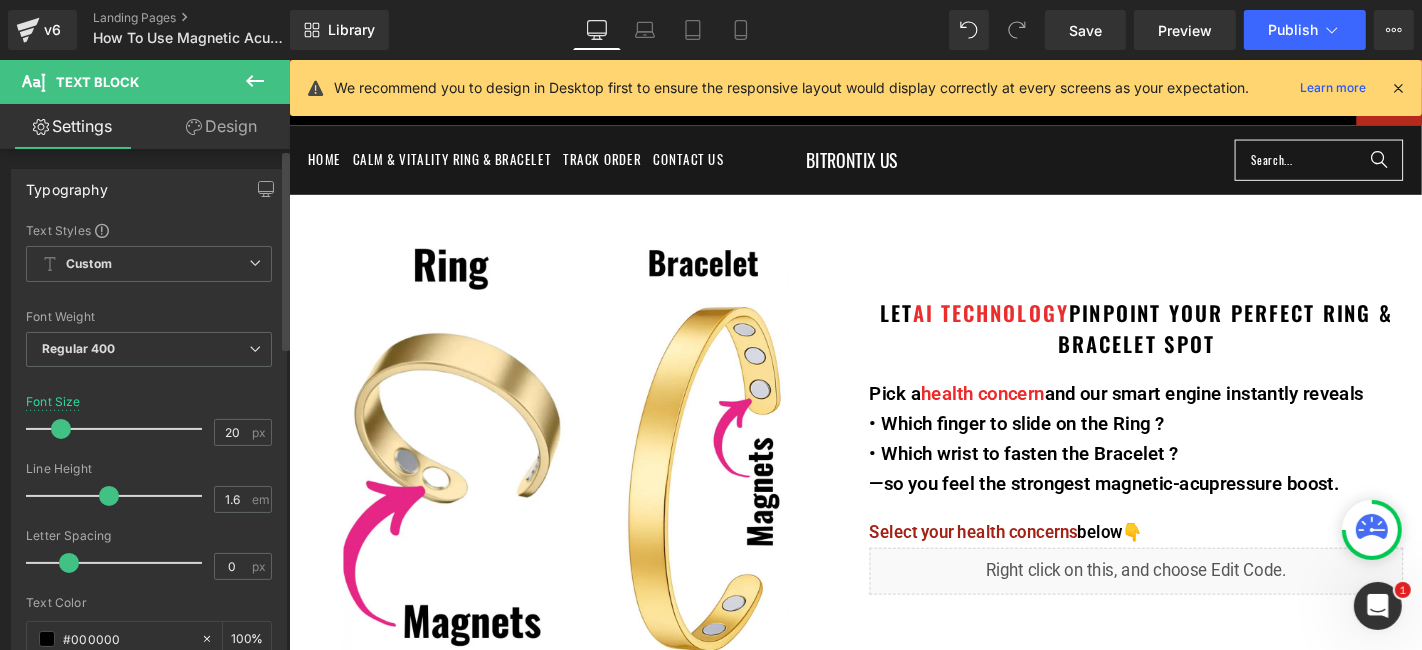 click at bounding box center [61, 429] 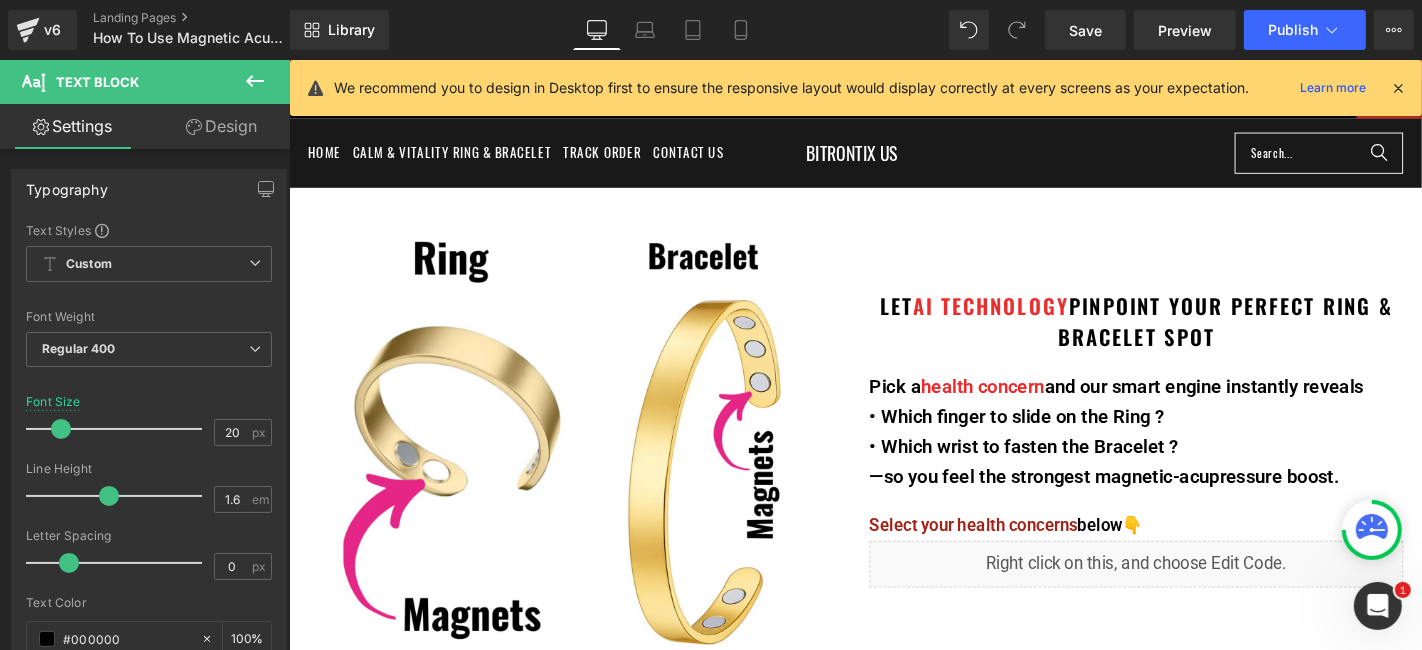 scroll, scrollTop: 0, scrollLeft: 0, axis: both 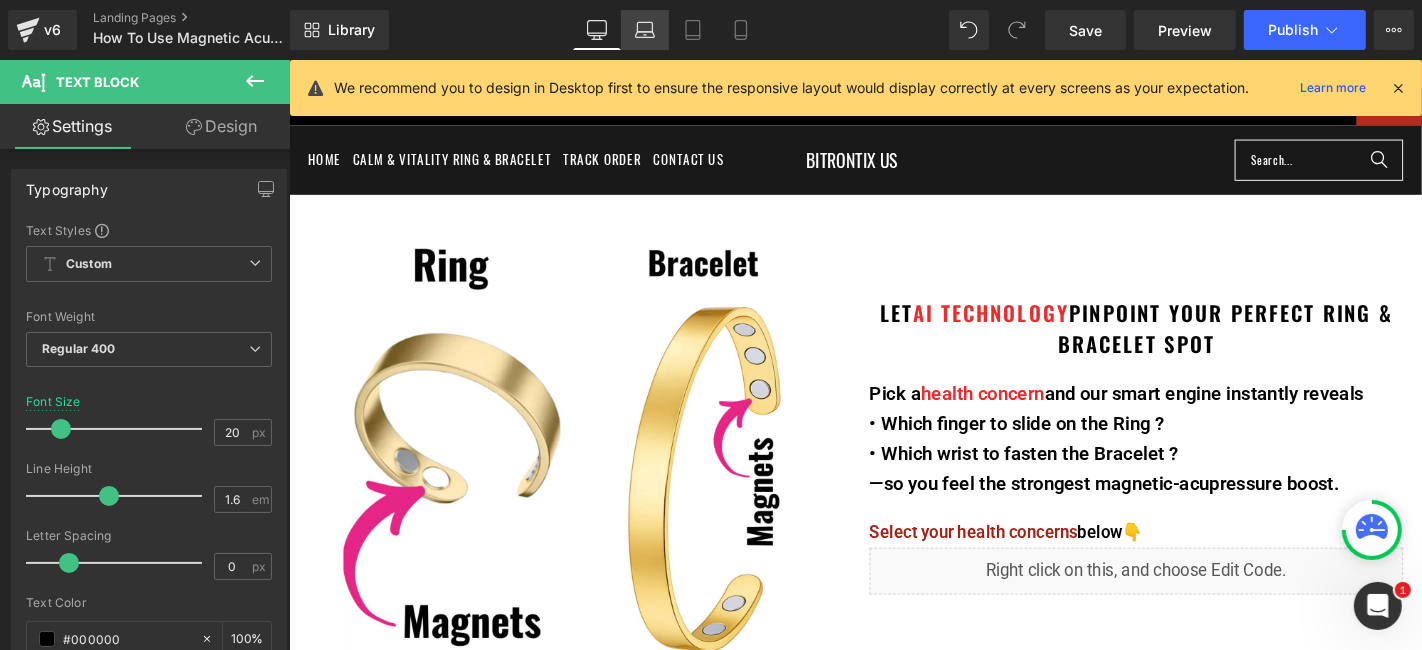 click 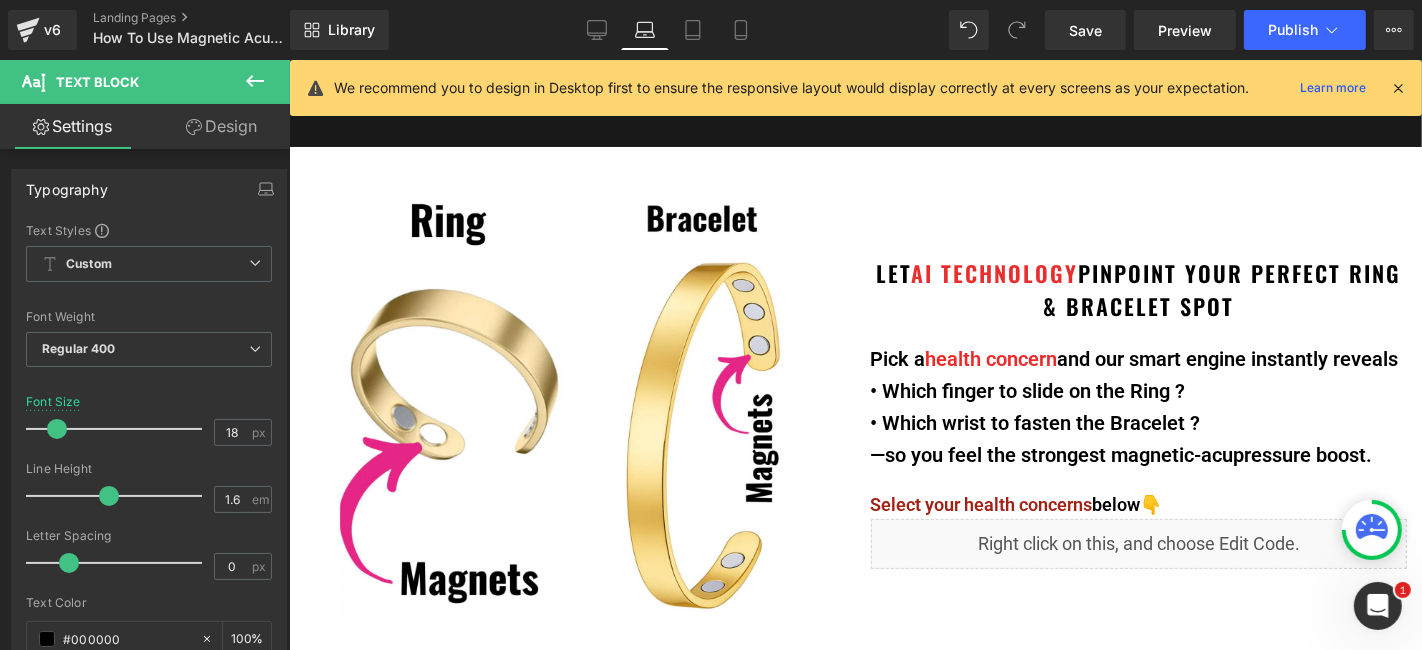scroll, scrollTop: 0, scrollLeft: 0, axis: both 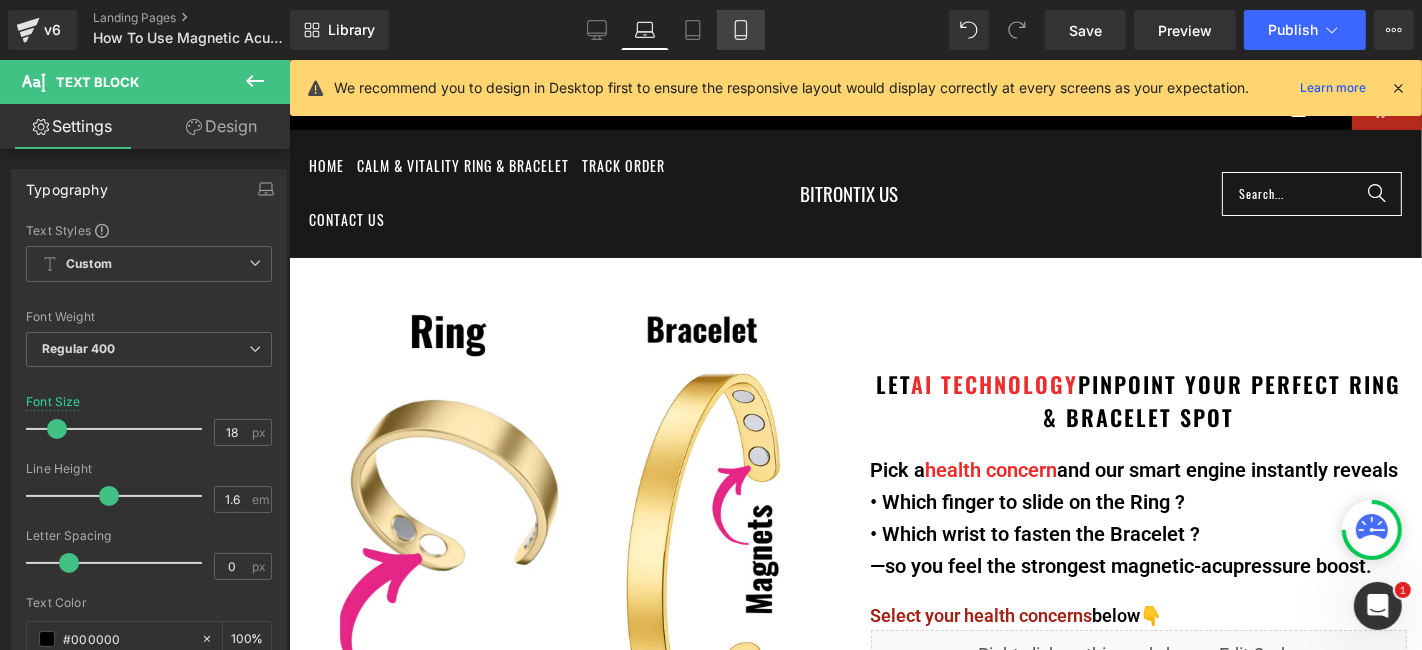 click 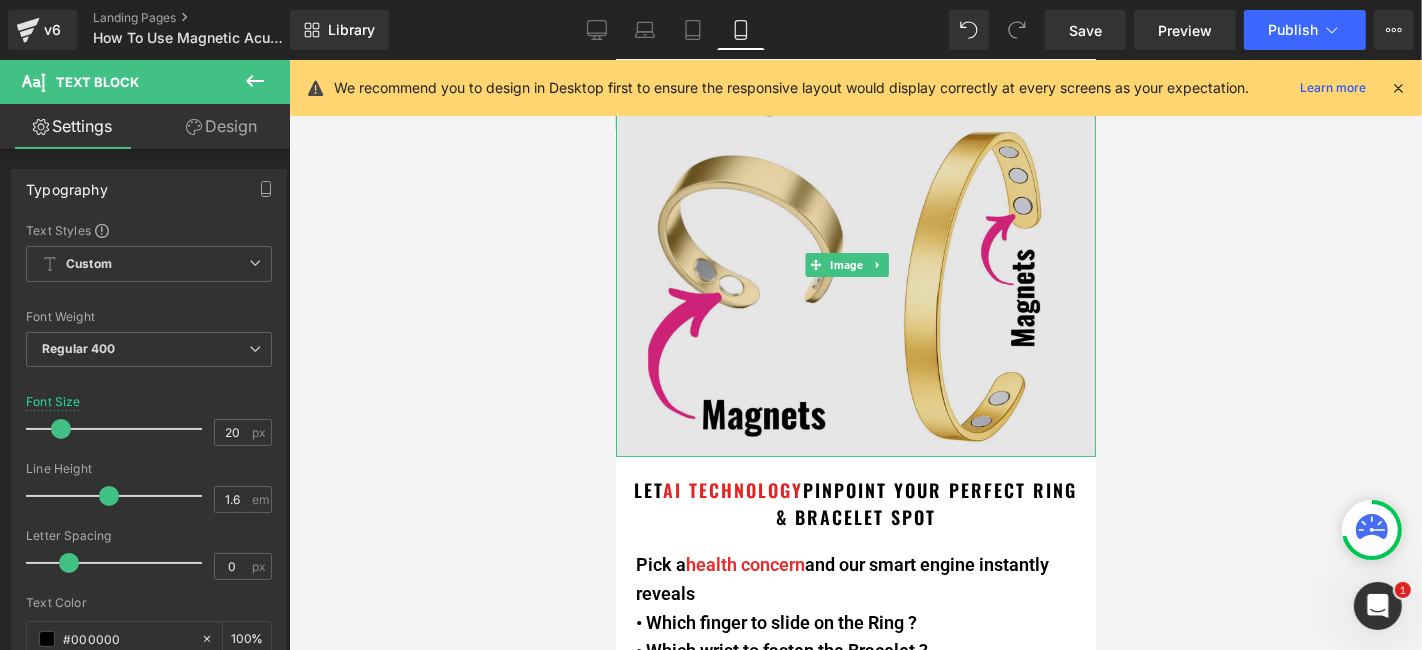 scroll, scrollTop: 222, scrollLeft: 0, axis: vertical 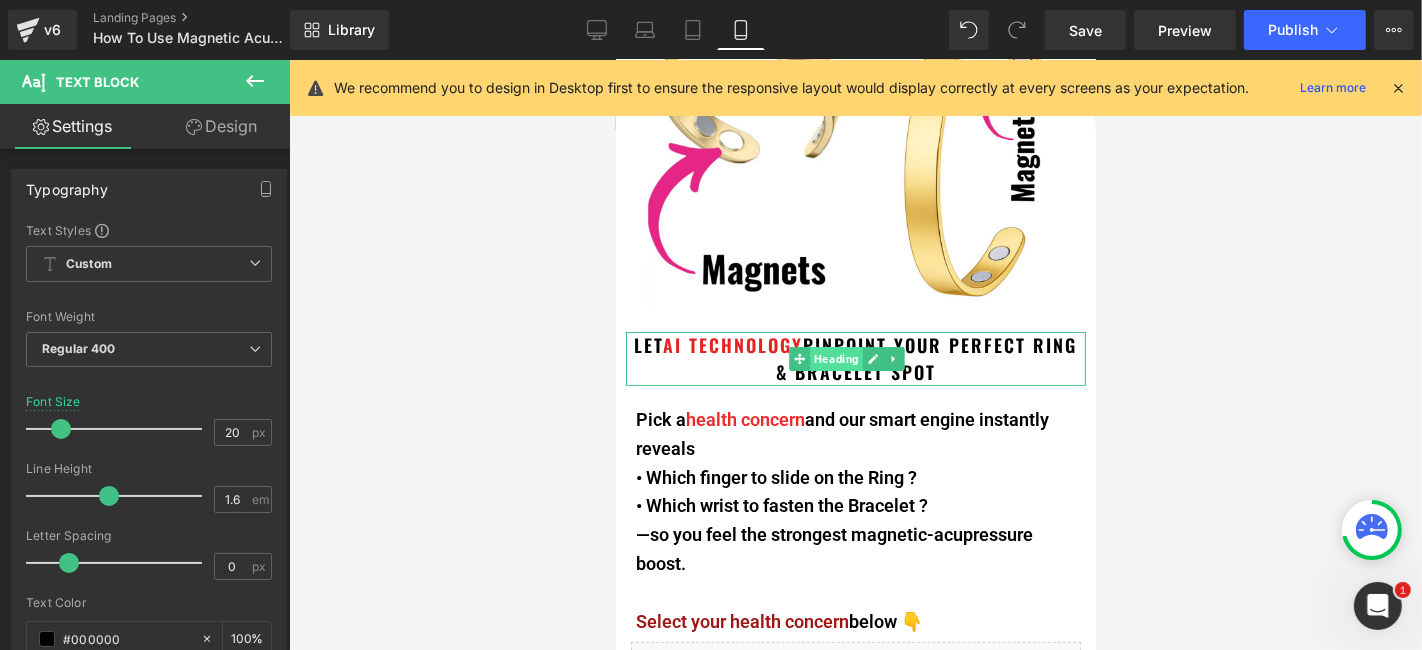 click on "Heading" at bounding box center [836, 358] 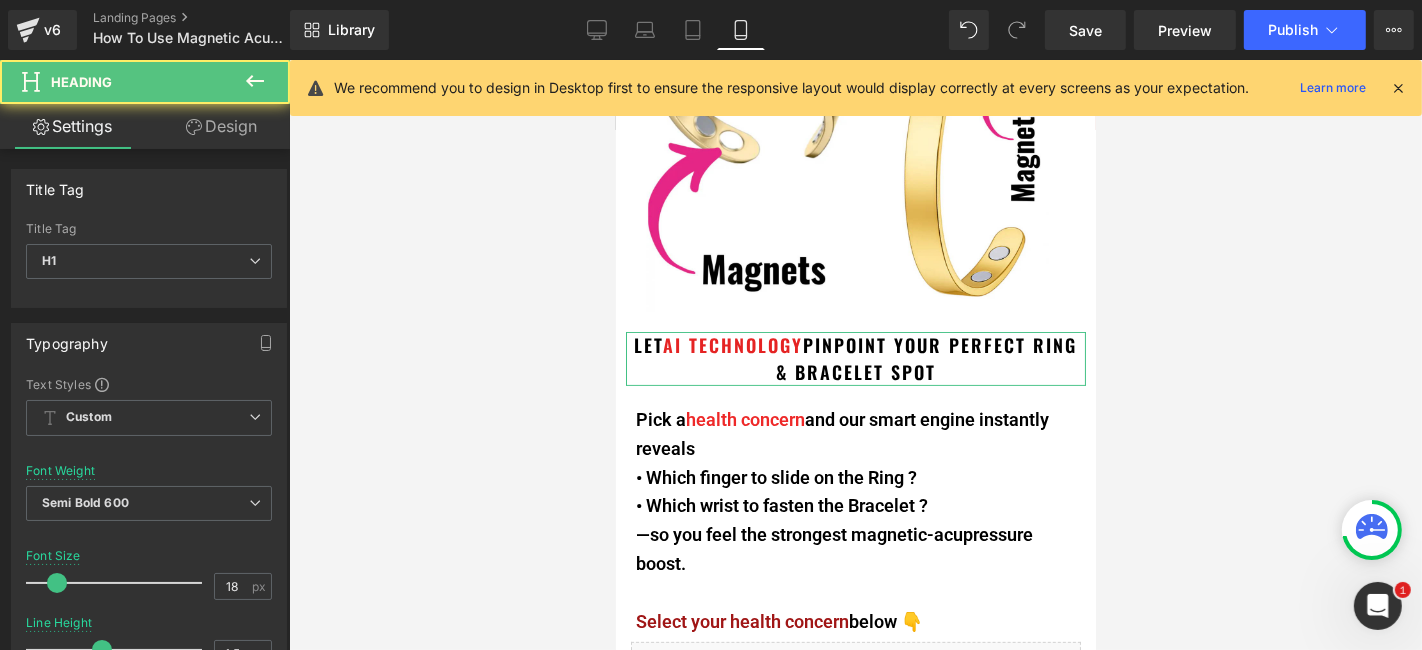 click on "Design" at bounding box center [221, 126] 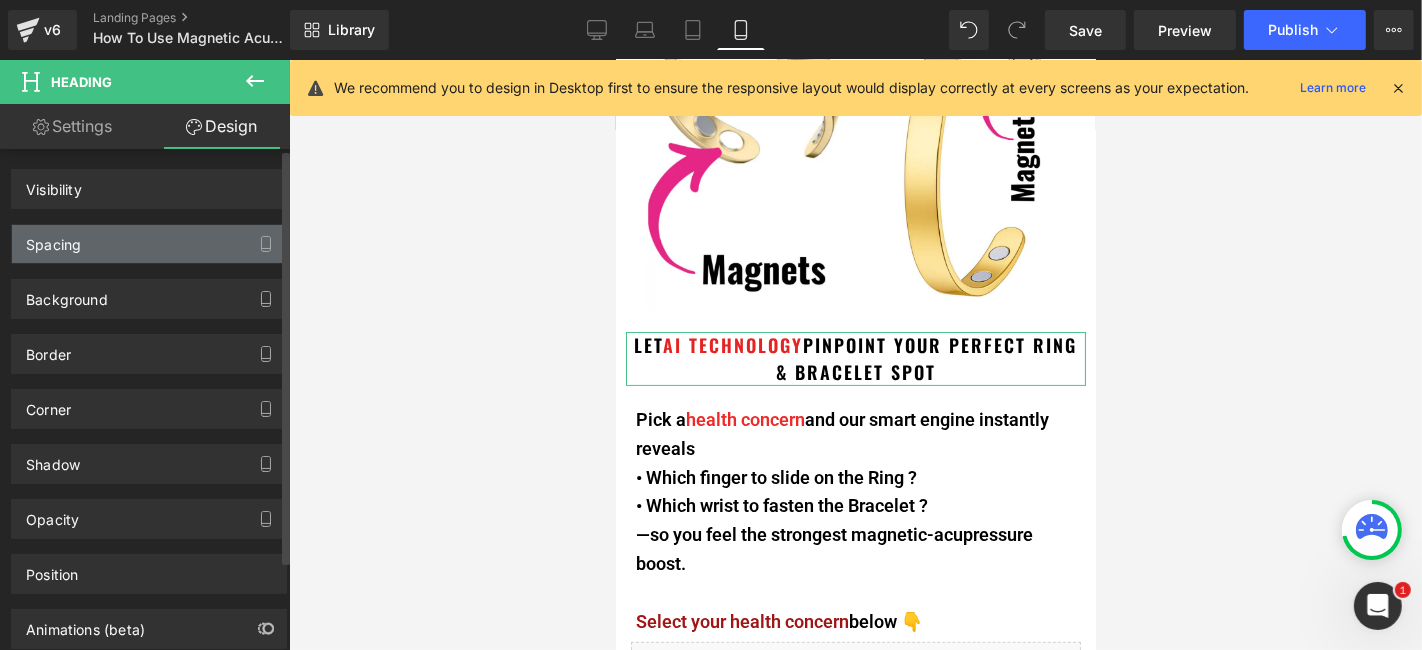 click on "Spacing" at bounding box center [149, 244] 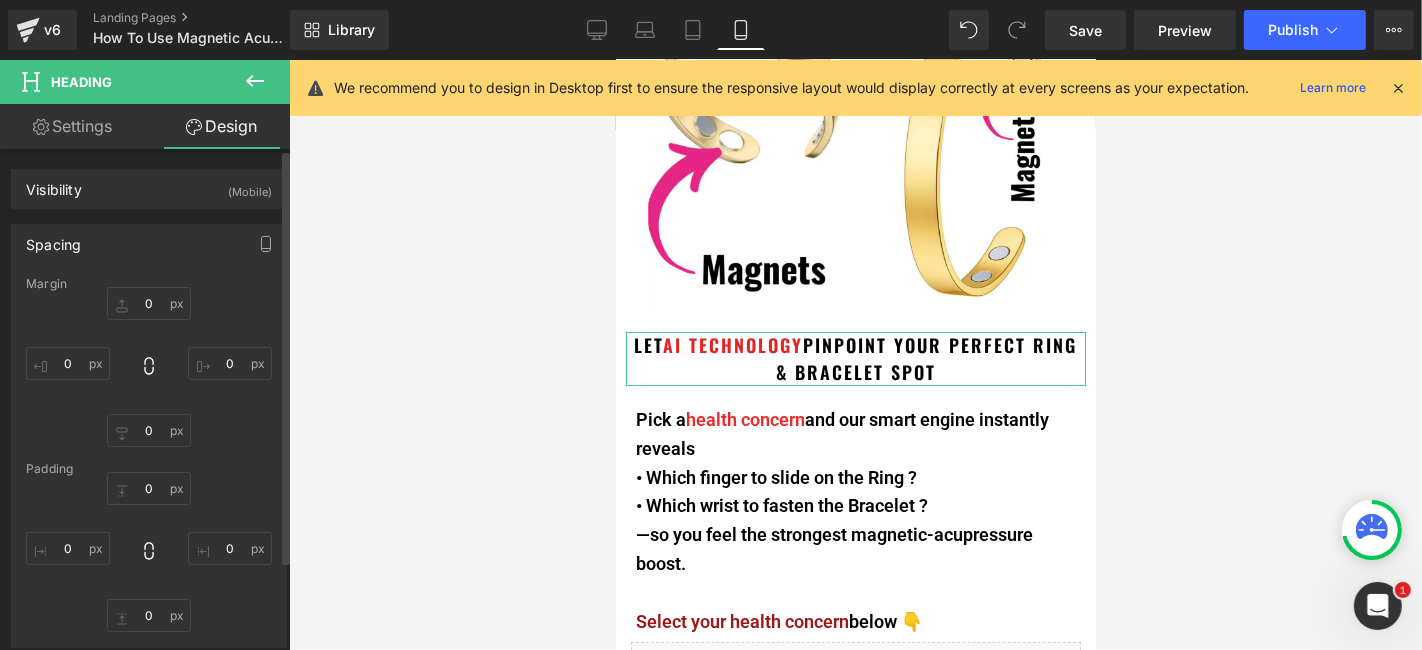 type on "20" 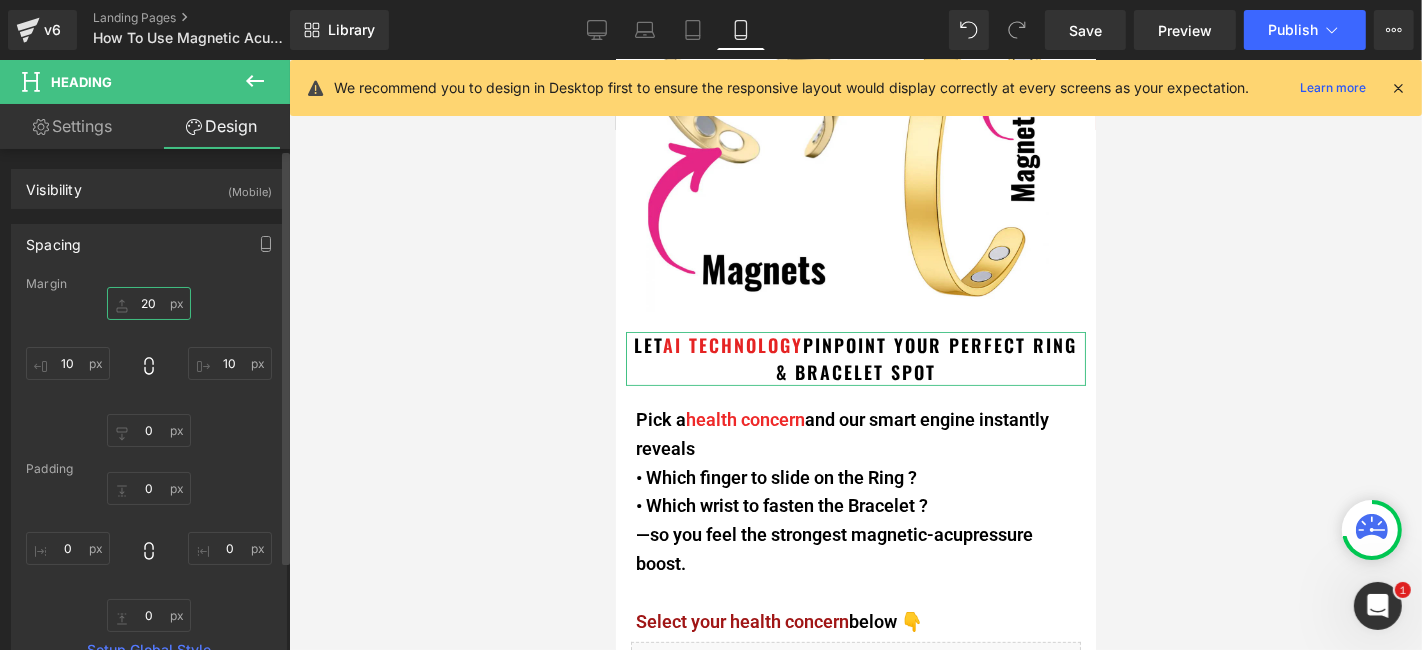 drag, startPoint x: 147, startPoint y: 294, endPoint x: 203, endPoint y: 301, distance: 56.435802 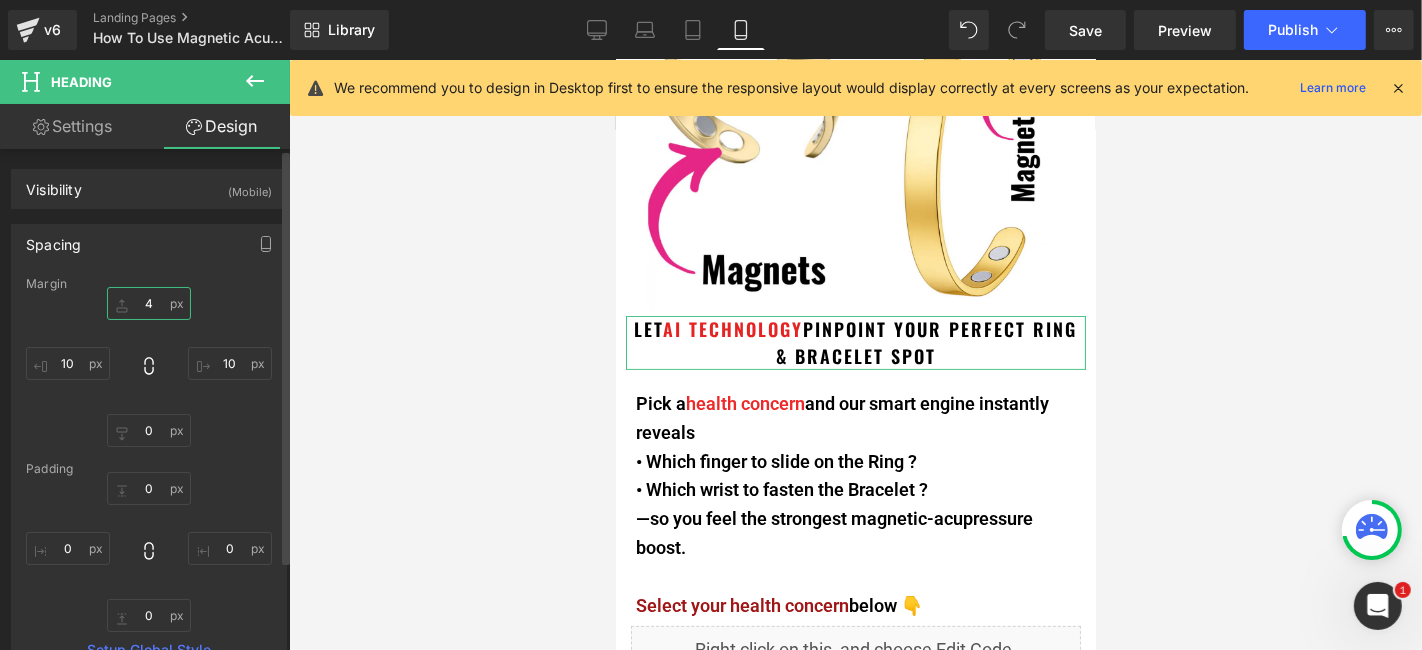 type on "40" 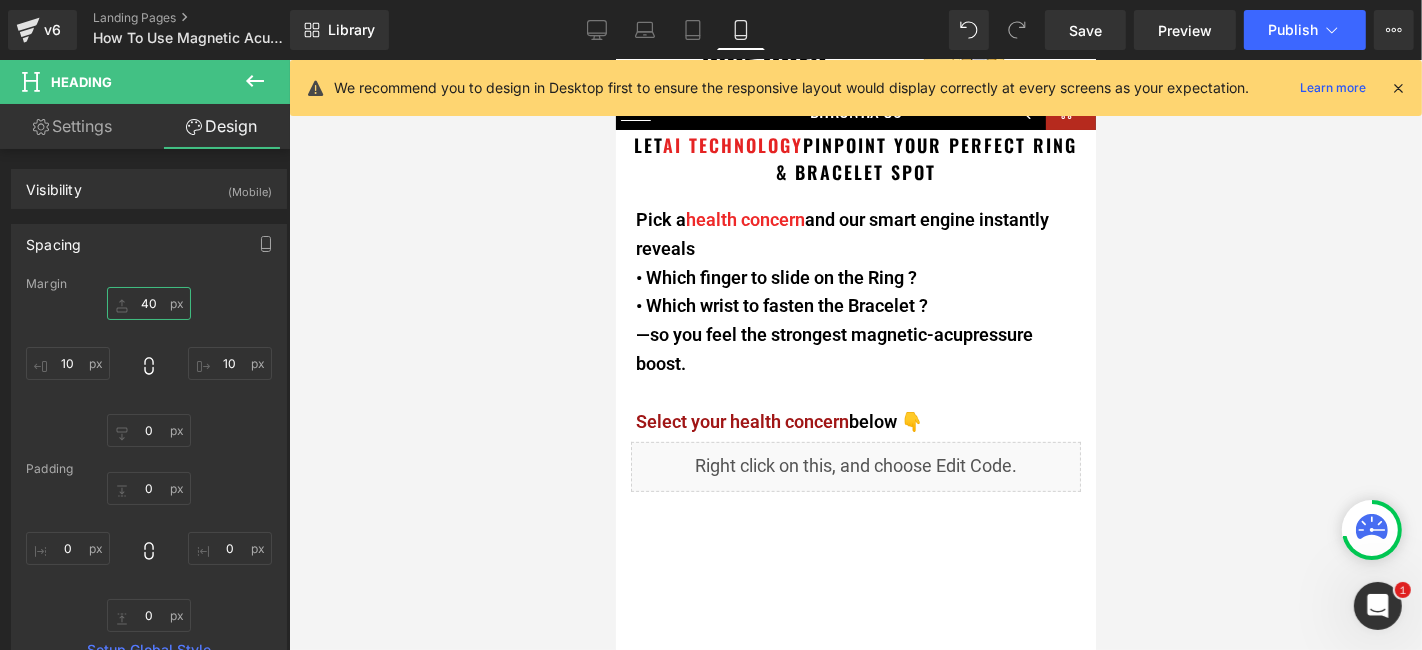 scroll, scrollTop: 555, scrollLeft: 0, axis: vertical 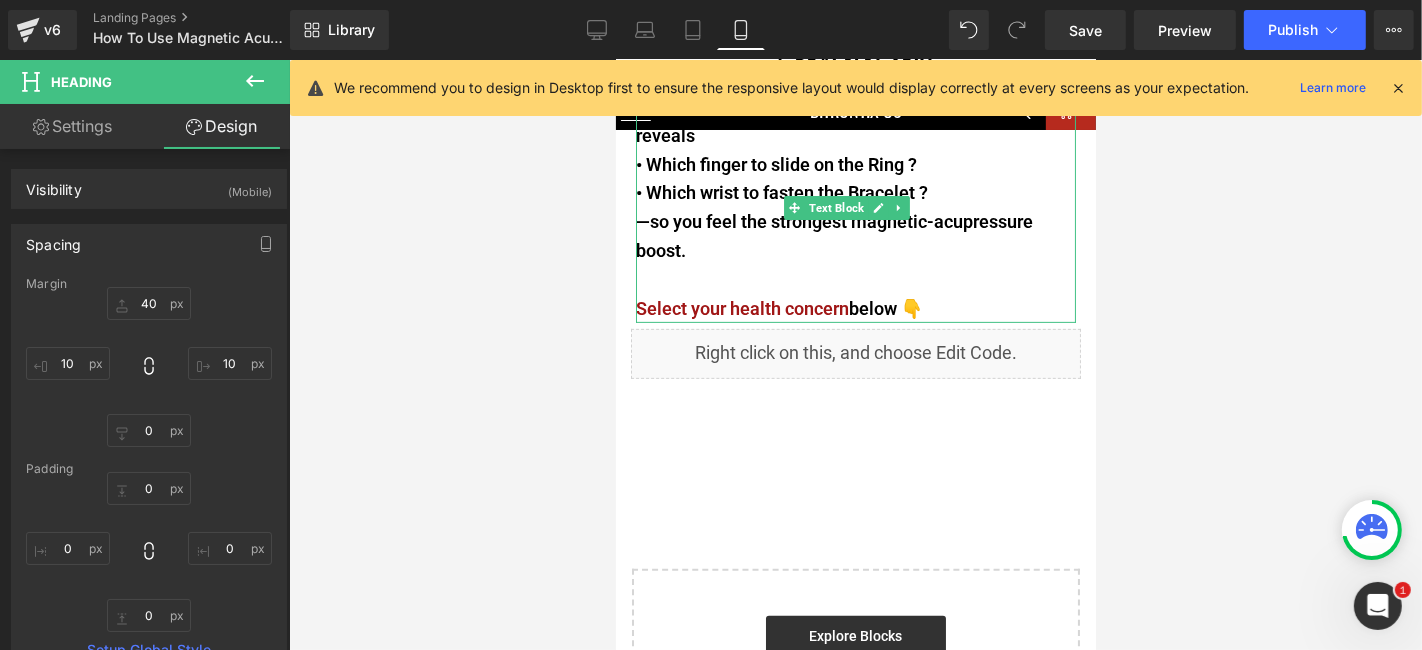 drag, startPoint x: 850, startPoint y: 212, endPoint x: 827, endPoint y: 236, distance: 33.24154 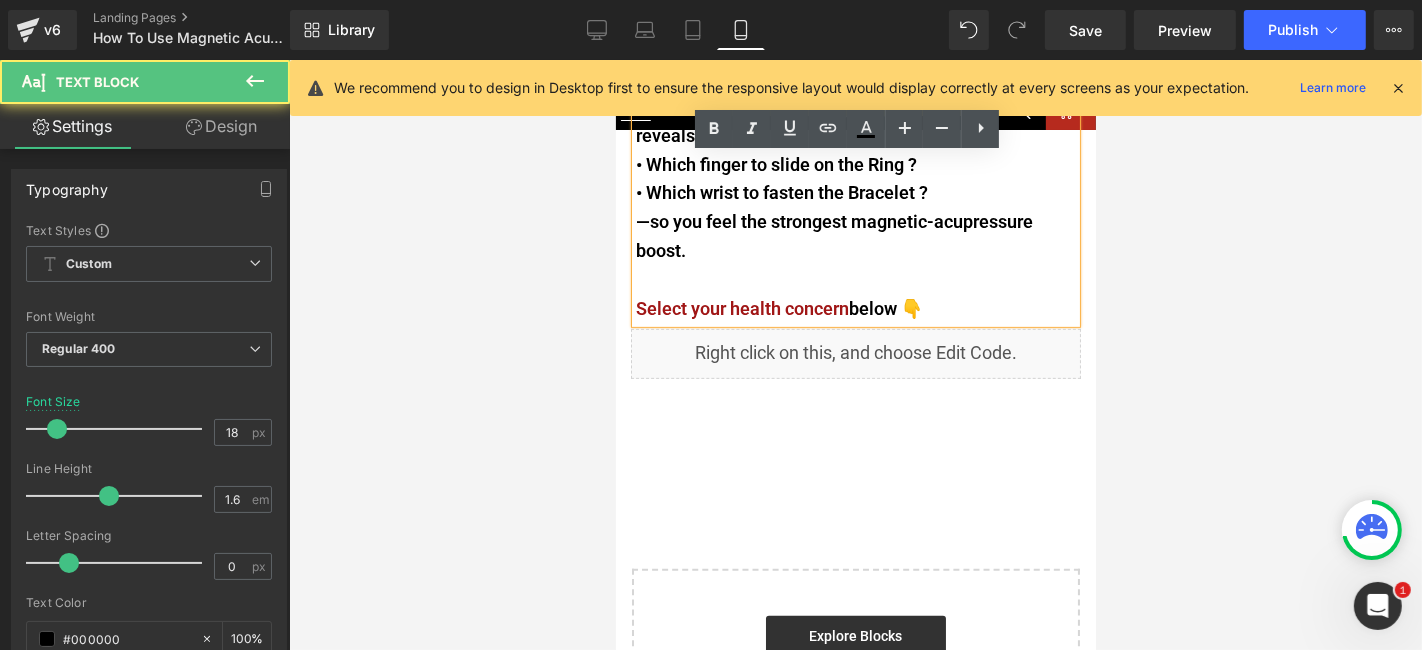 click on "—so you feel the strongest magnetic-acupressure boost." at bounding box center [855, 236] 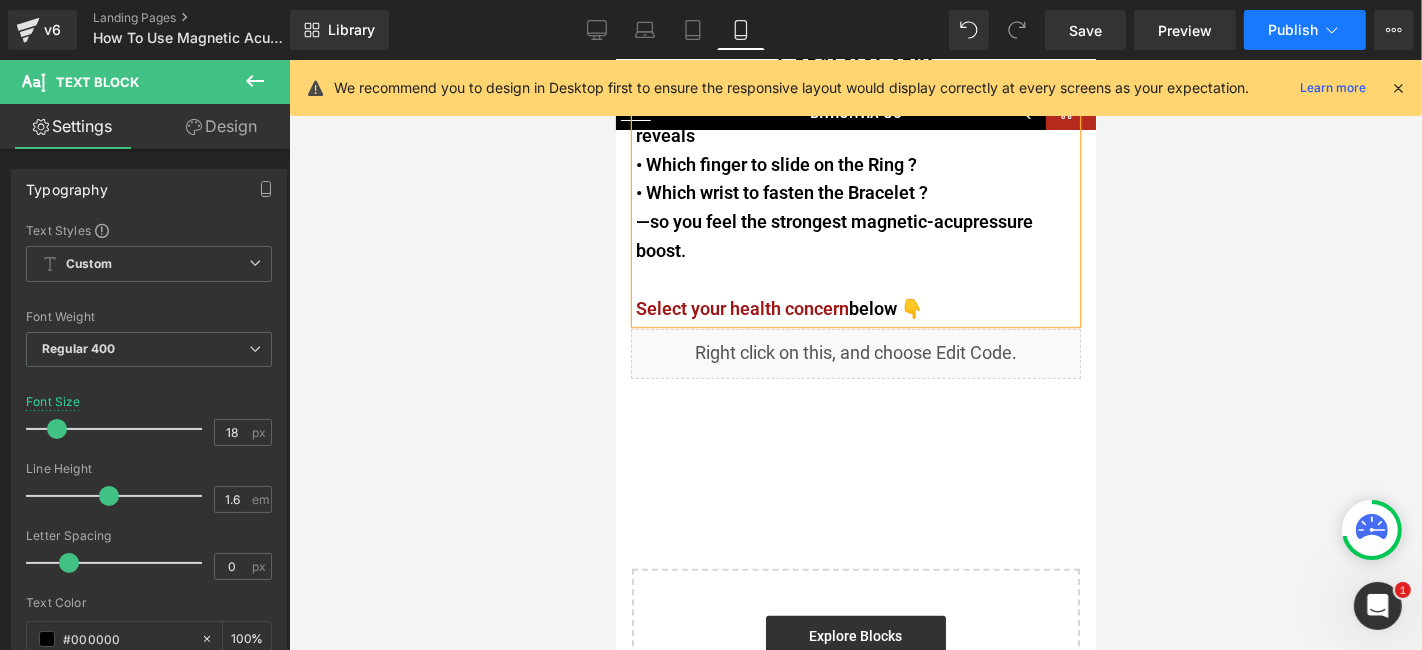 click on "Publish" at bounding box center [1305, 30] 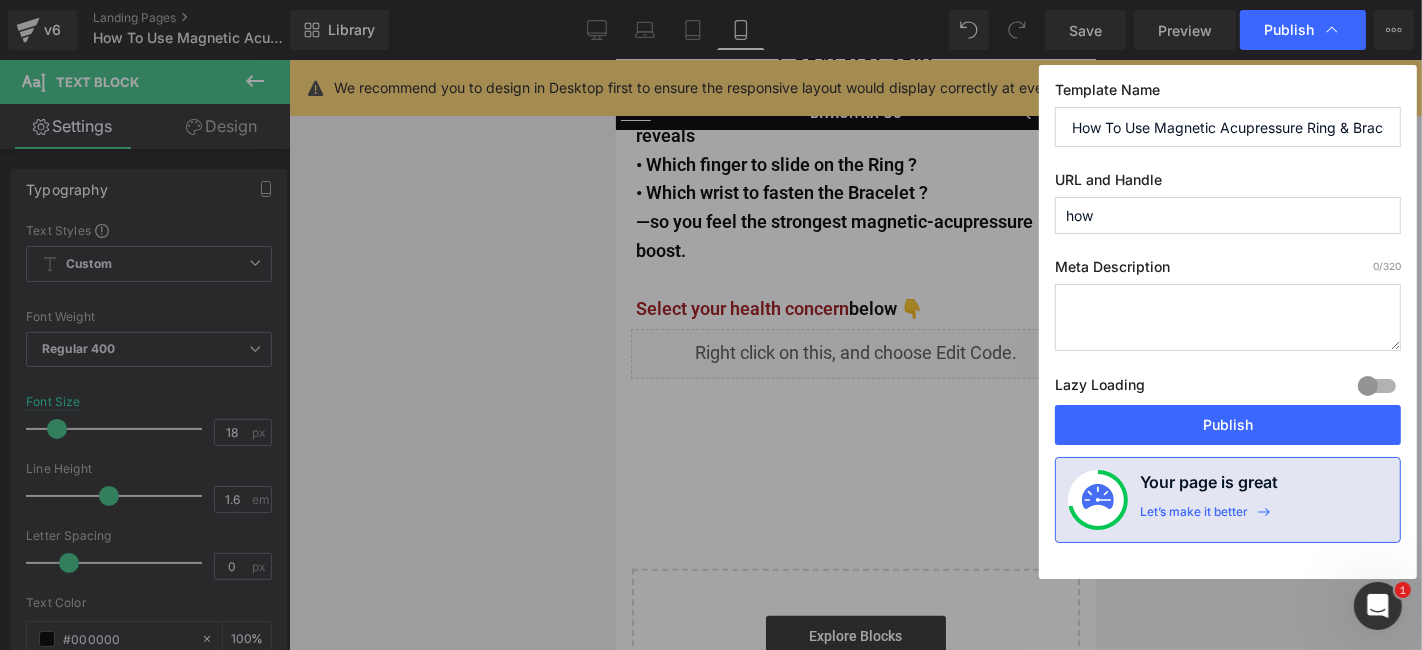 click on "Publish" at bounding box center [1228, 425] 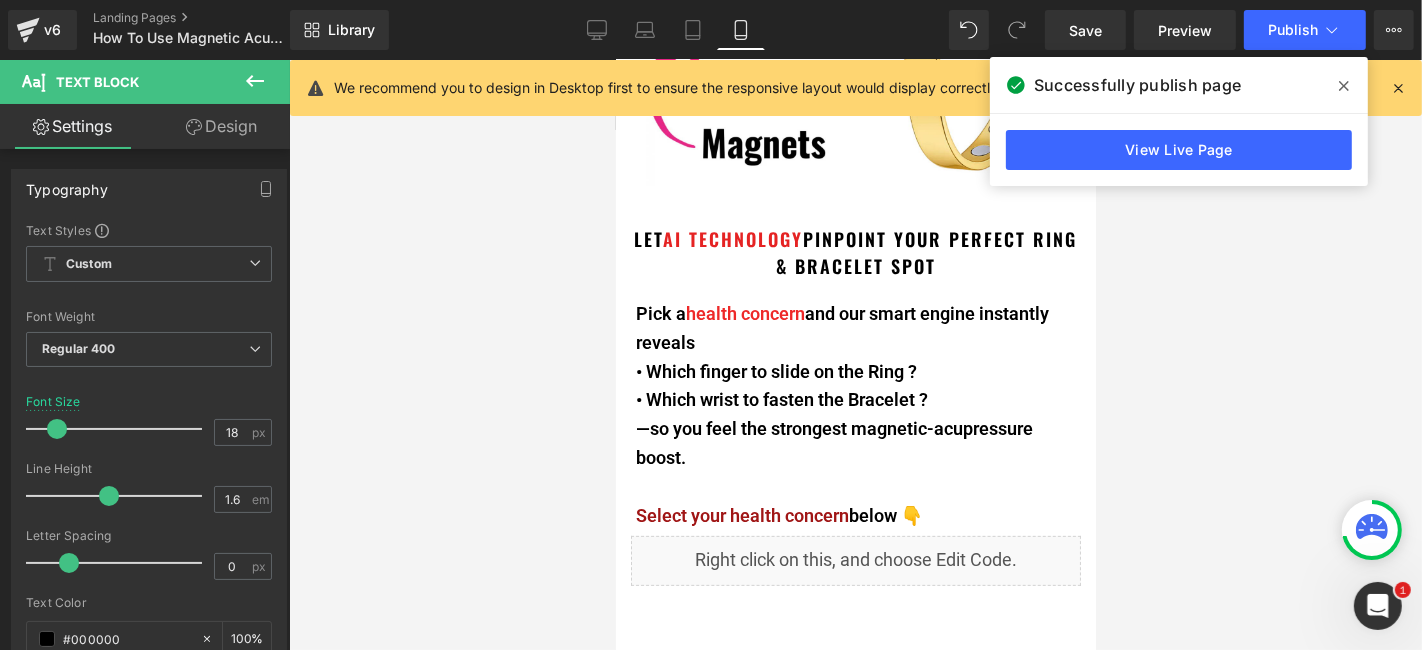scroll, scrollTop: 222, scrollLeft: 0, axis: vertical 